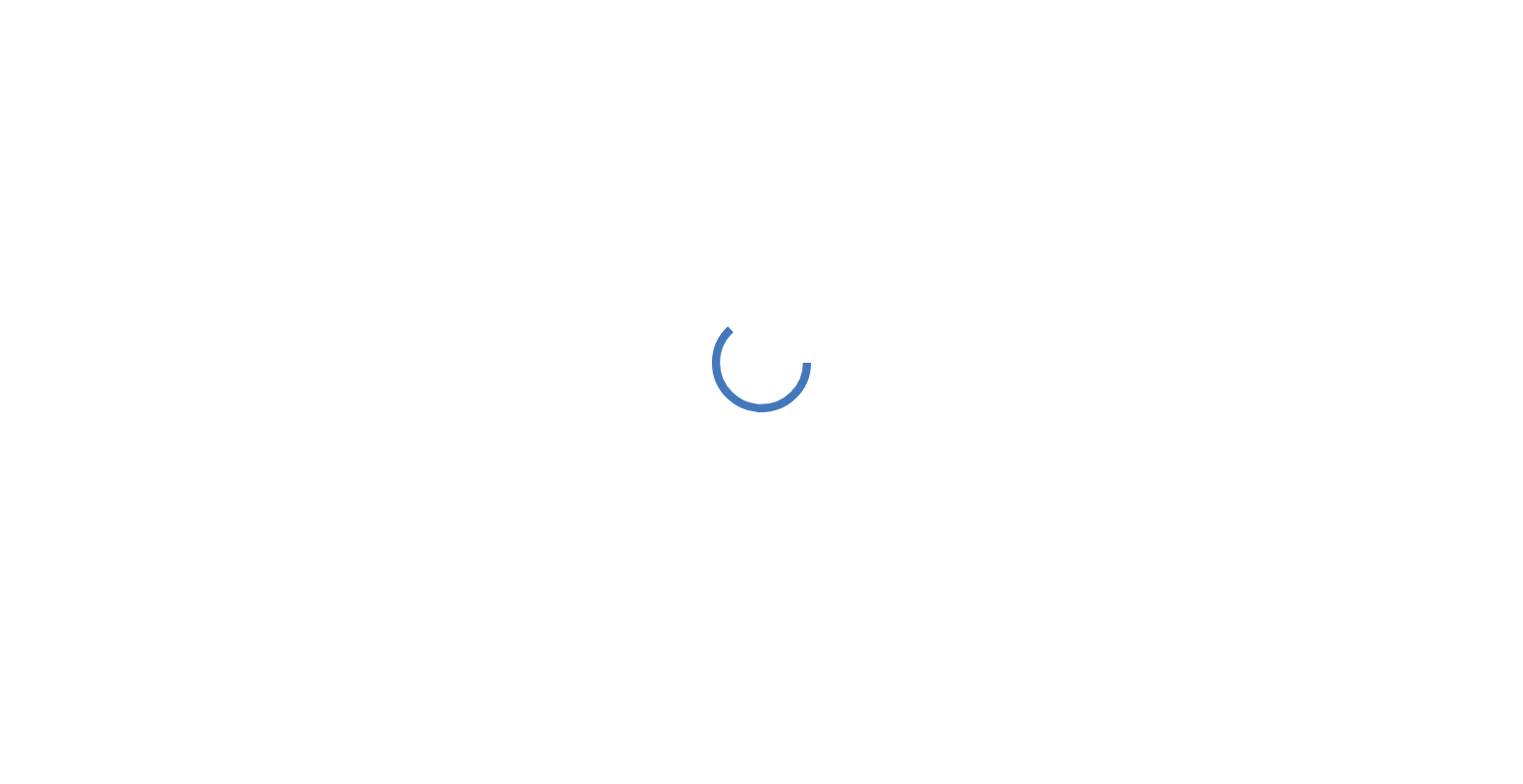scroll, scrollTop: 0, scrollLeft: 0, axis: both 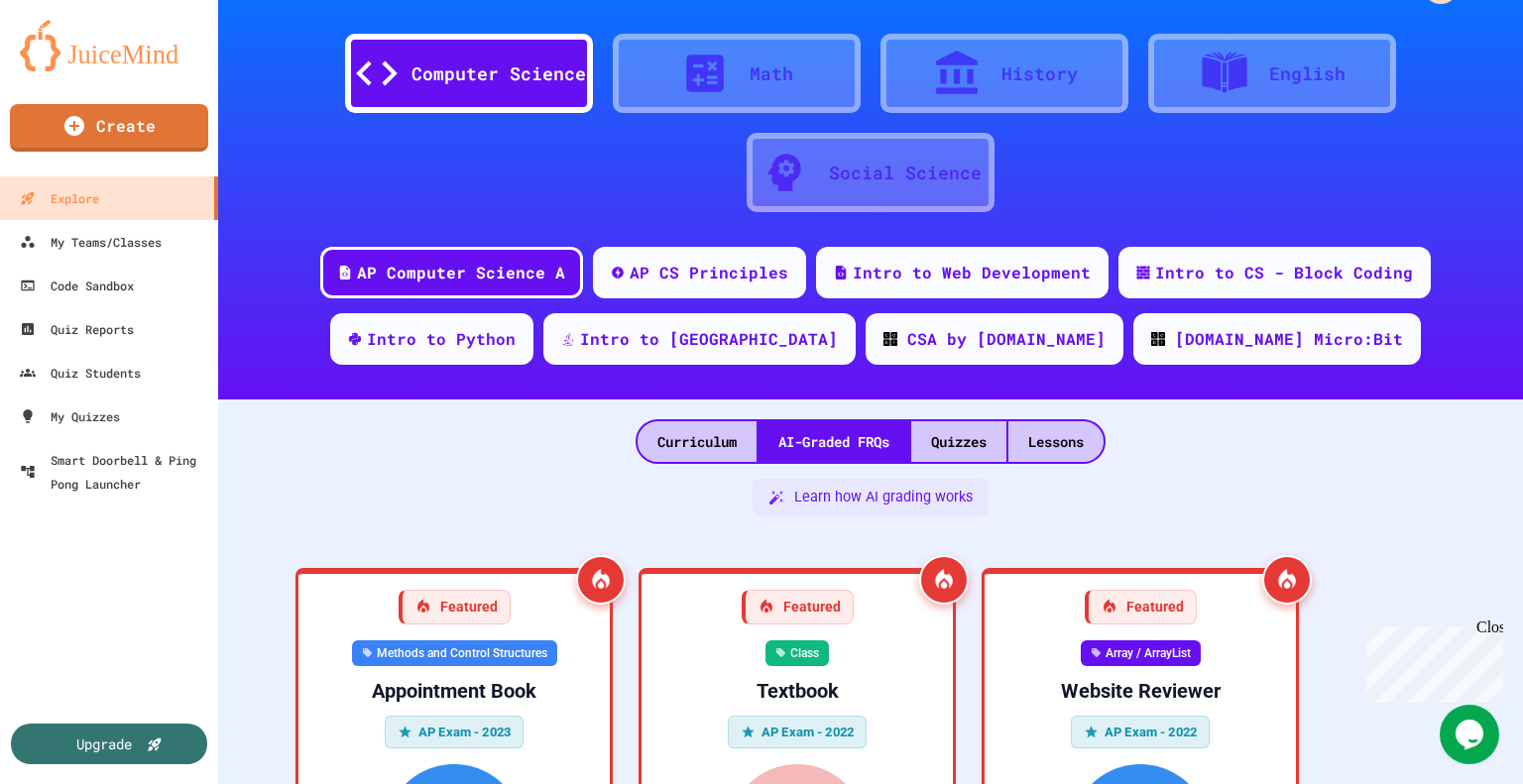 click on "Curriculum AI-Graded FRQs Quizzes Lessons" at bounding box center [871, 431] 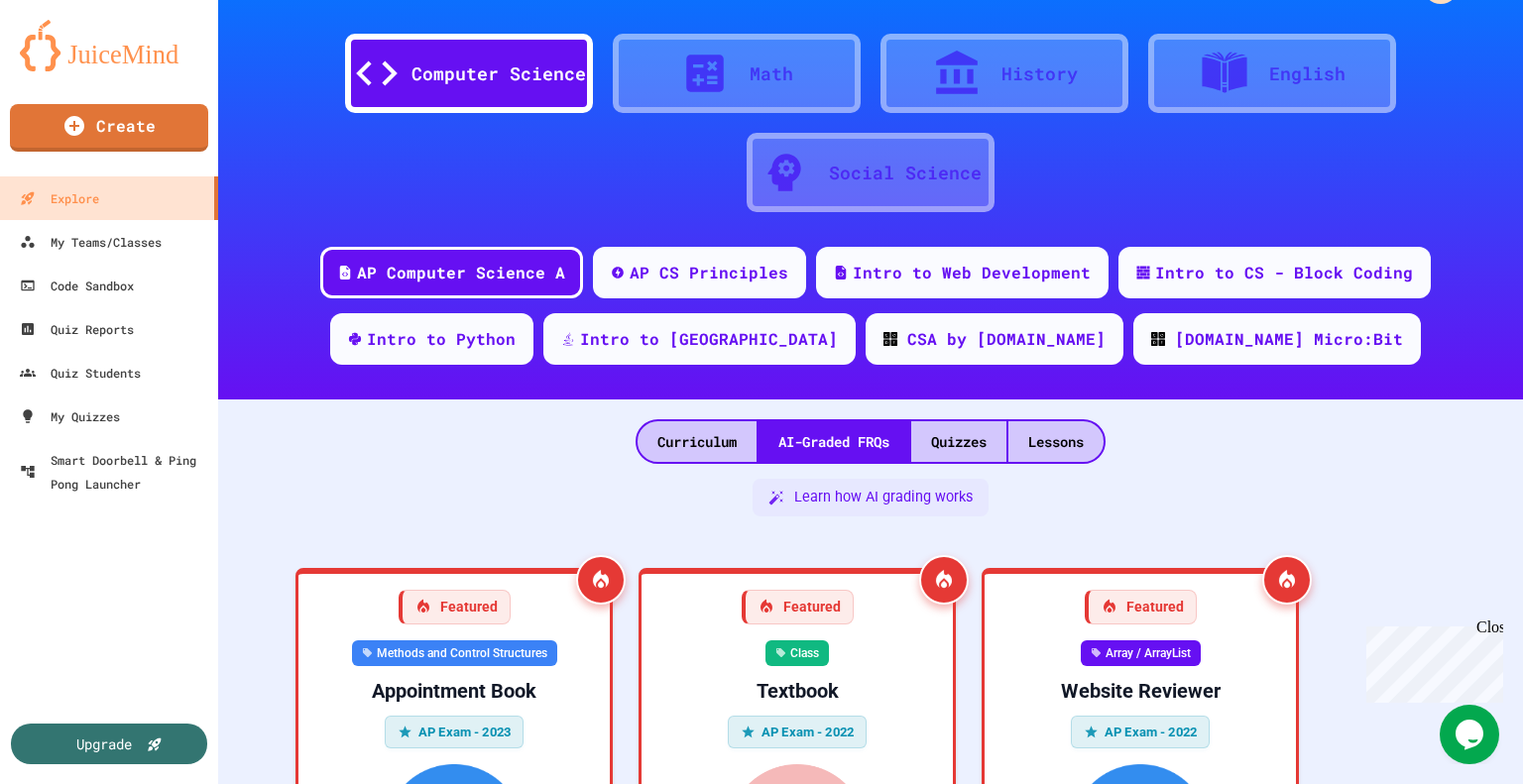 click on "Curriculum AI-Graded FRQs Quizzes Lessons" at bounding box center (871, 431) 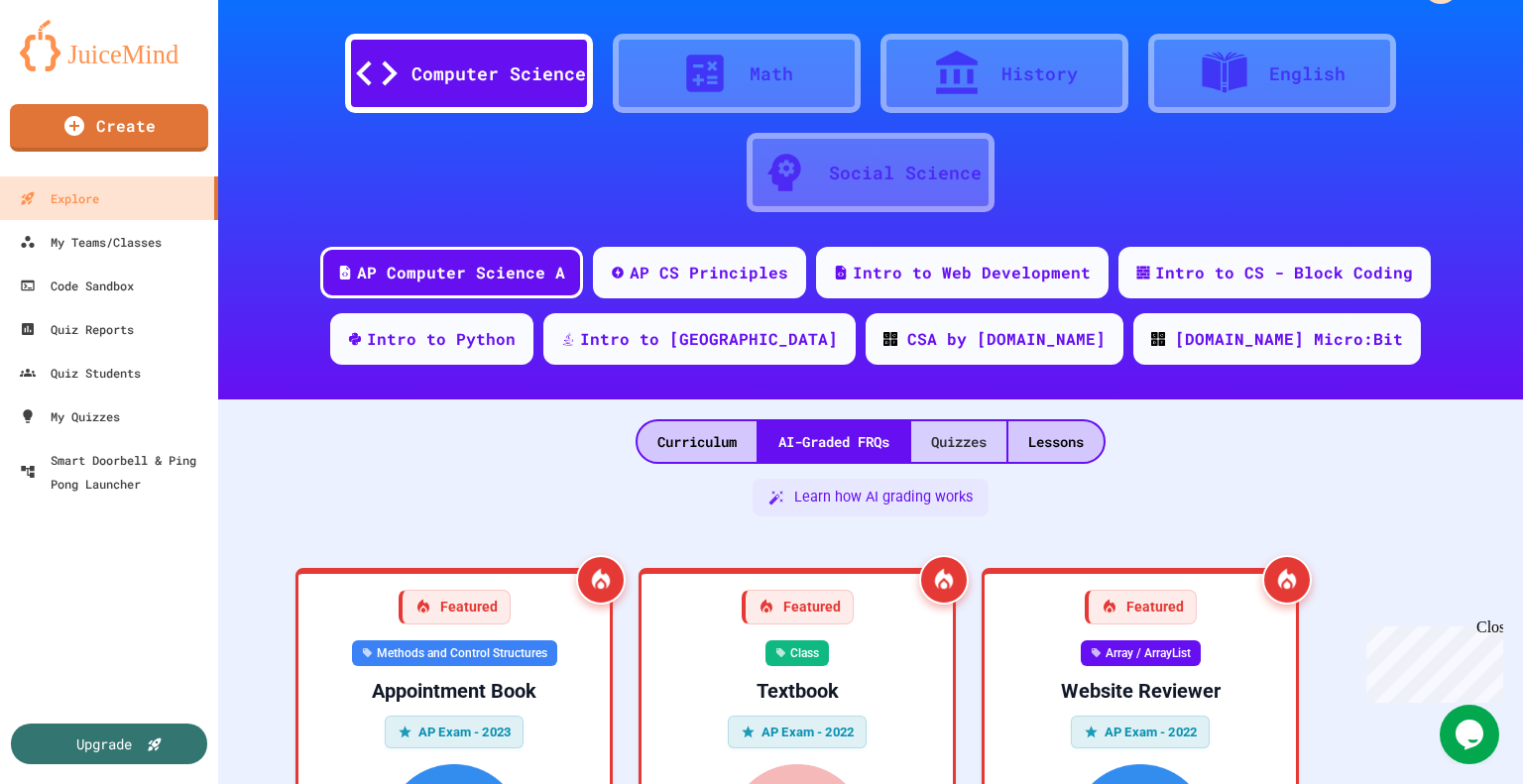 click on "Quizzes" at bounding box center (959, 441) 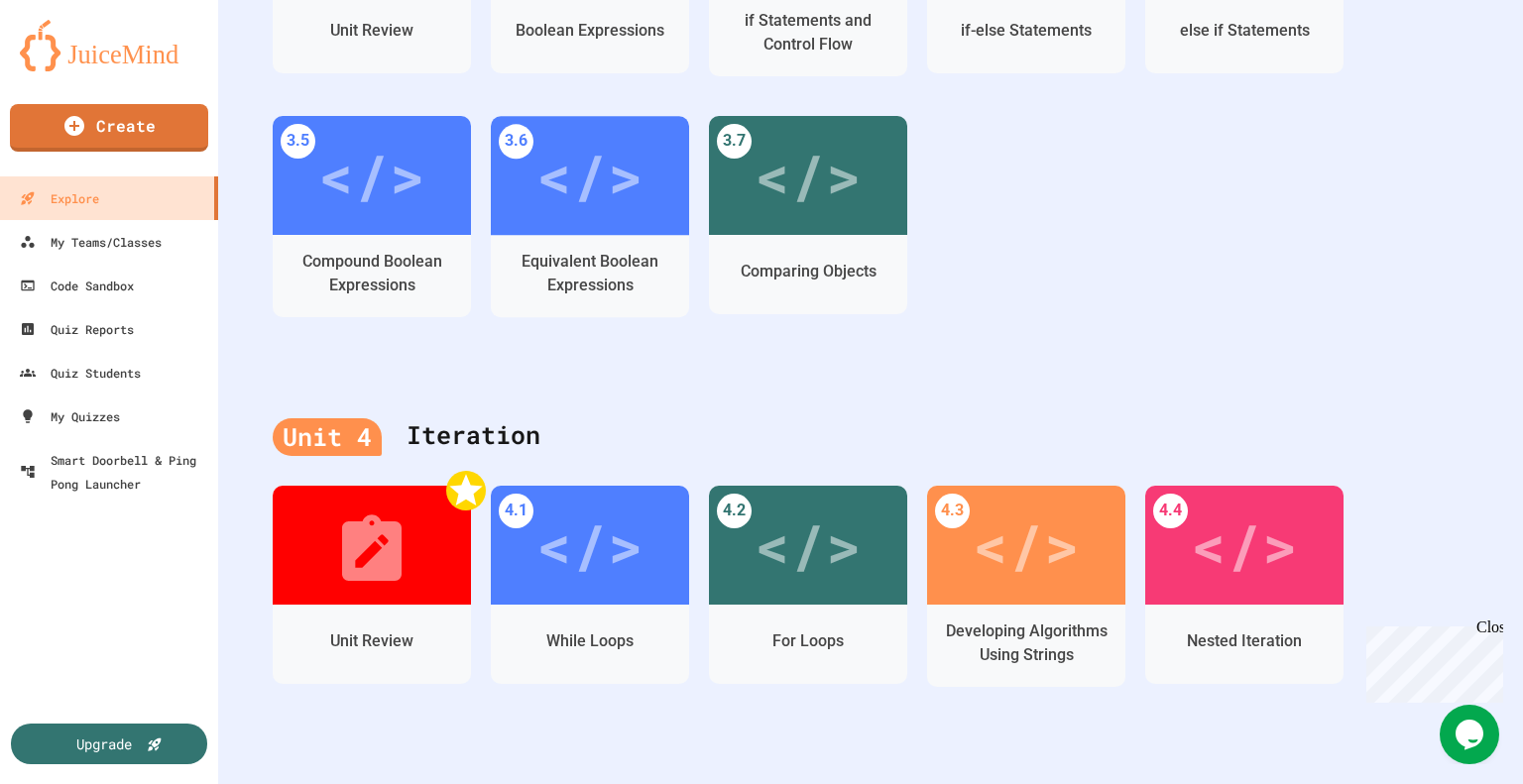 scroll, scrollTop: 2385, scrollLeft: 0, axis: vertical 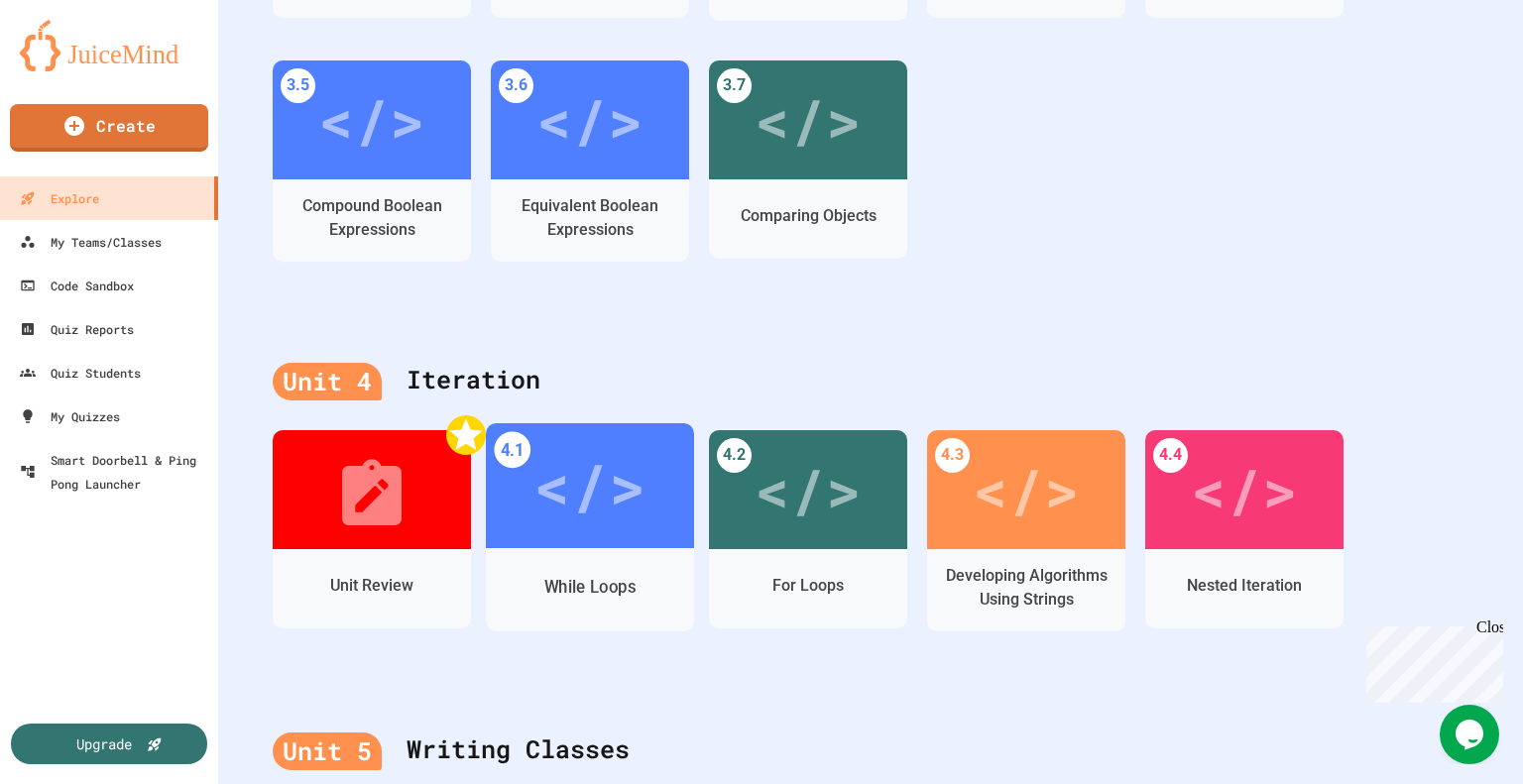 click on "While Loops" at bounding box center [590, 586] 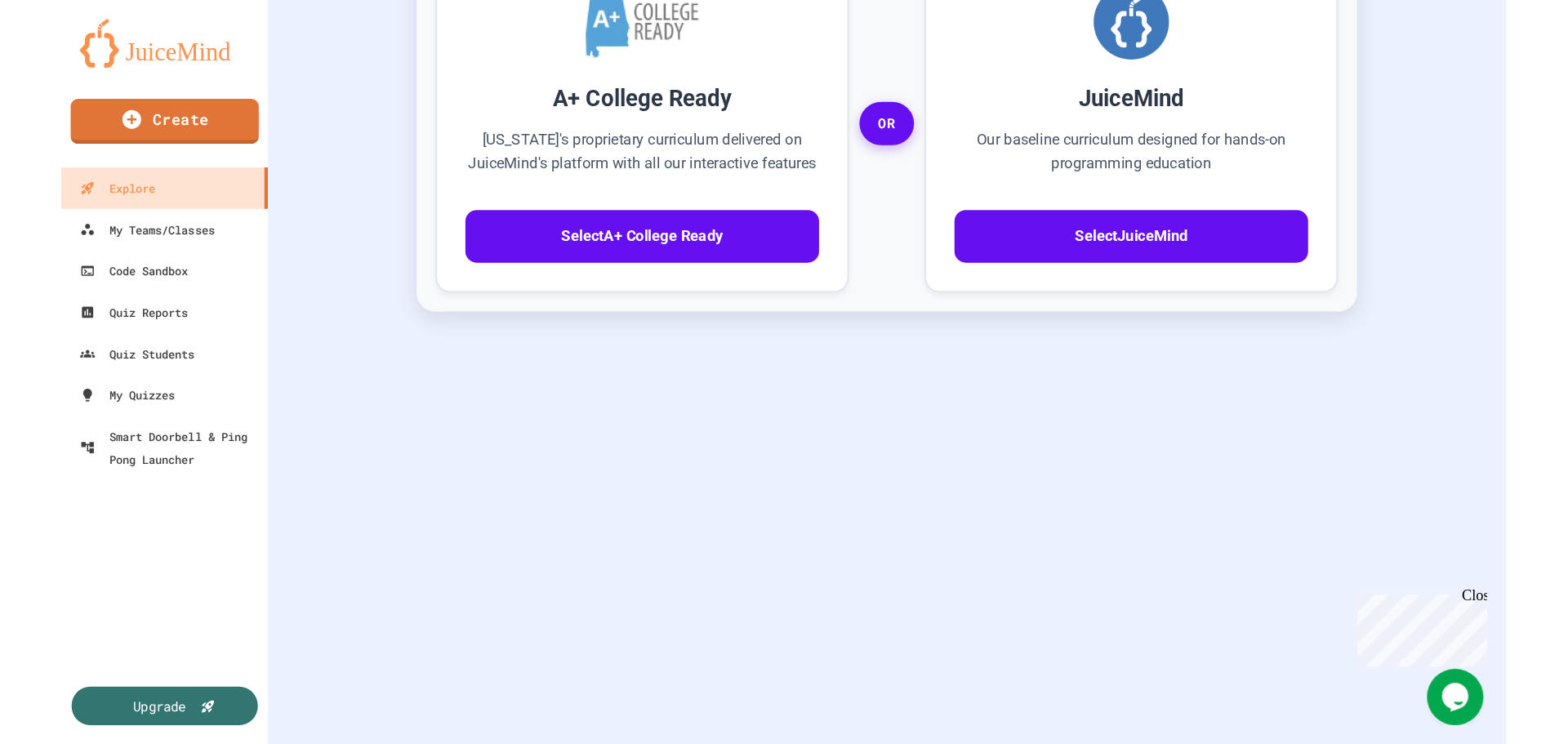 scroll, scrollTop: 541, scrollLeft: 0, axis: vertical 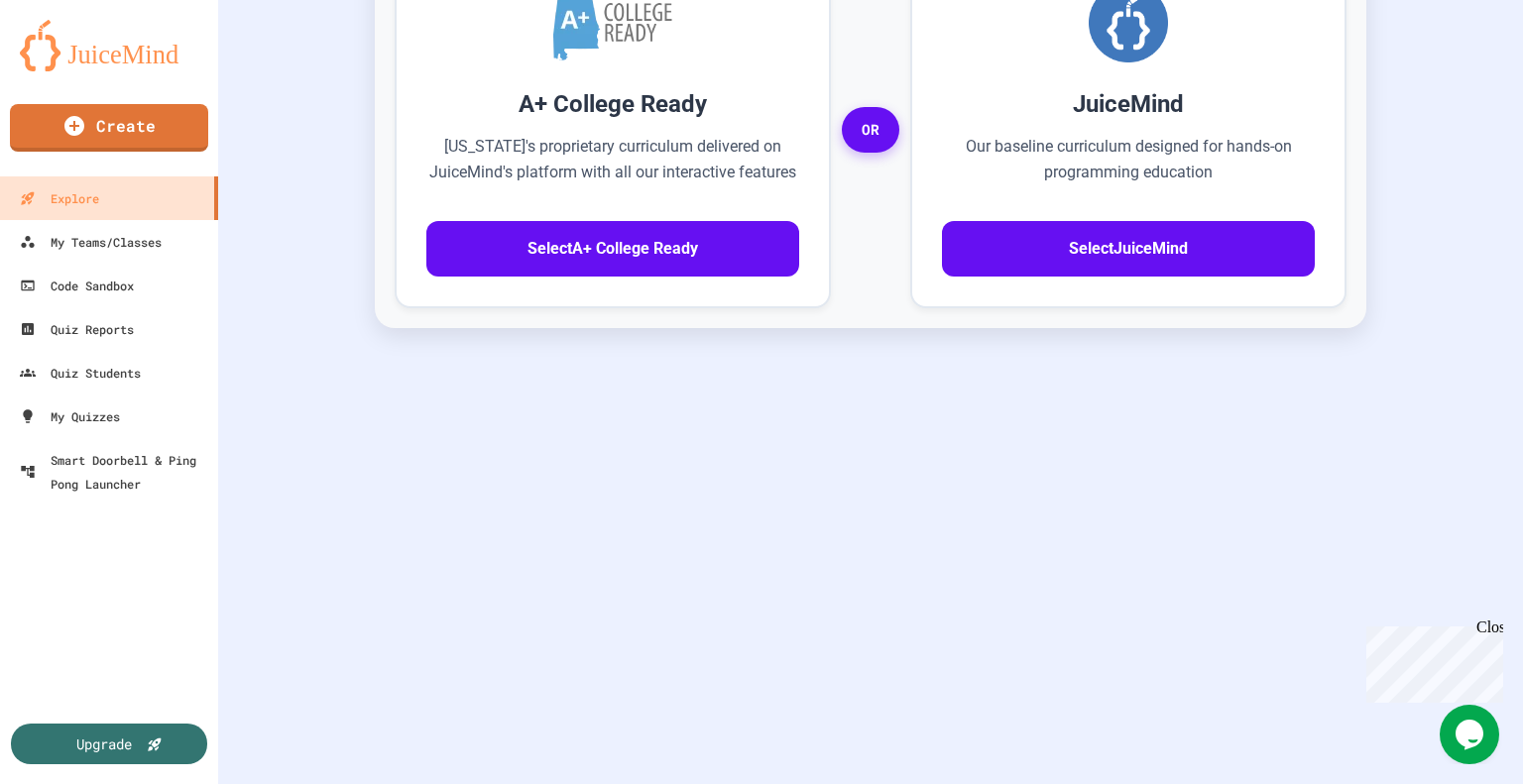 click on "</>" at bounding box center [533, 967] 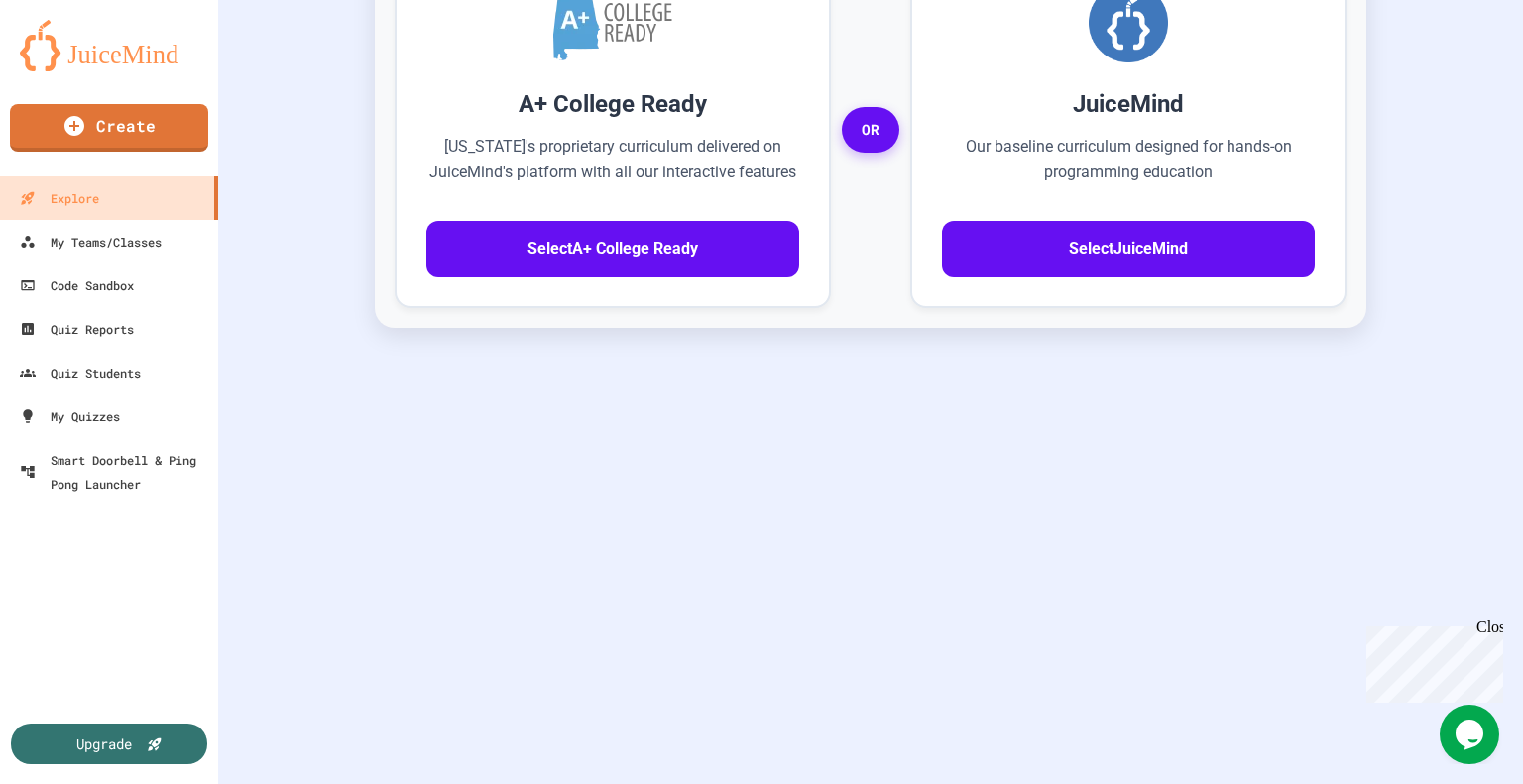 click on "Start" at bounding box center [819, 2275] 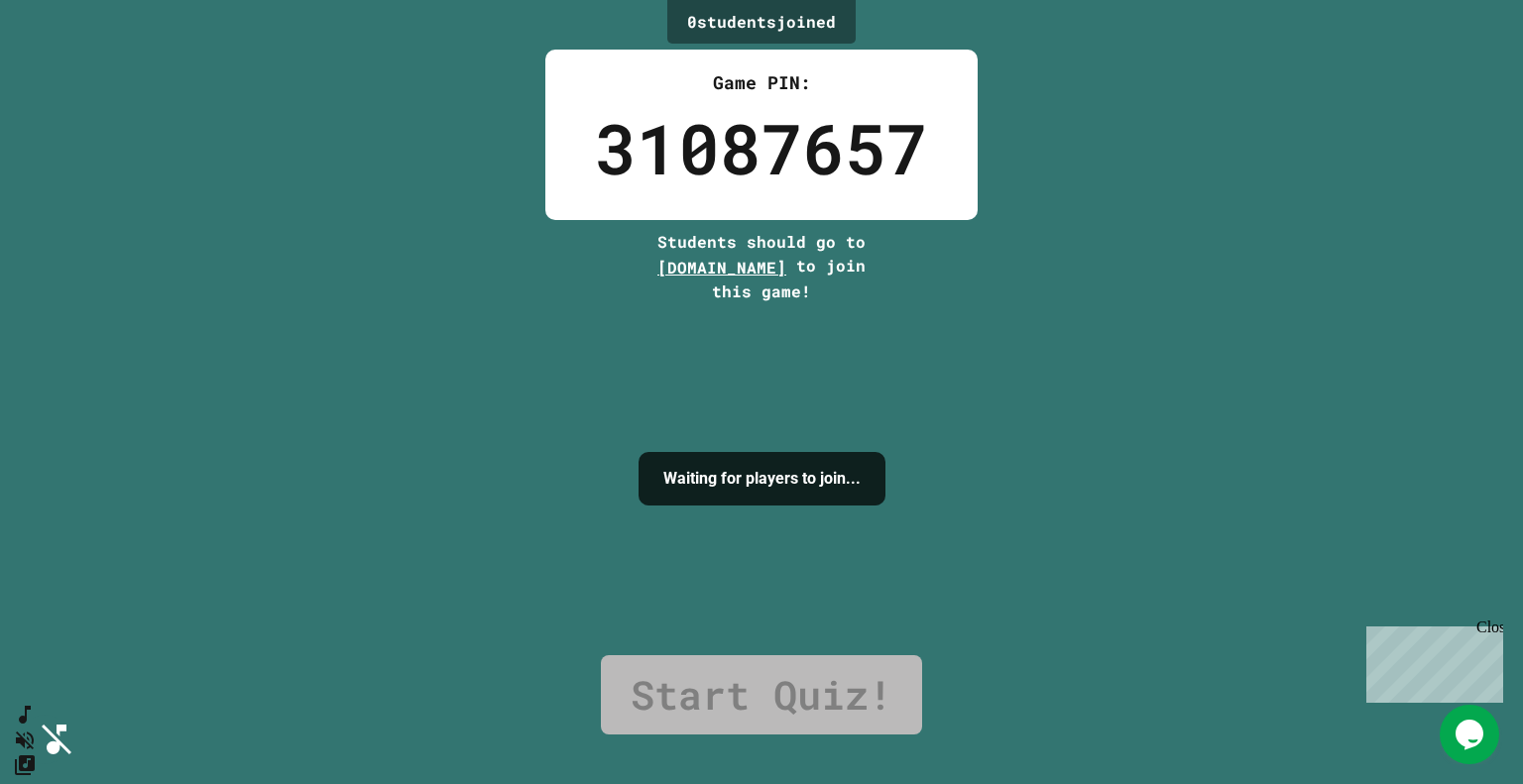 click on "I'm ready!" at bounding box center (761, 1138) 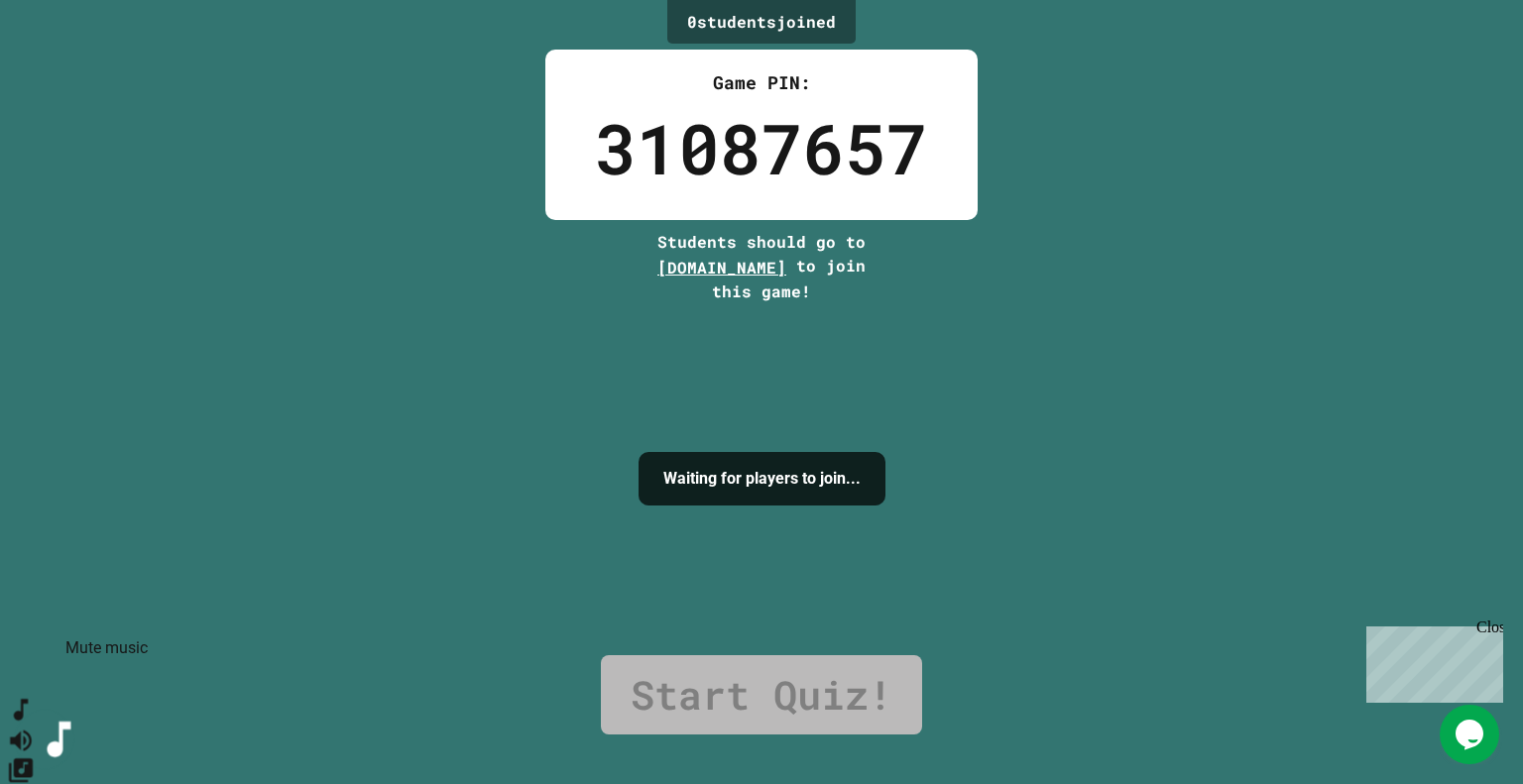 click 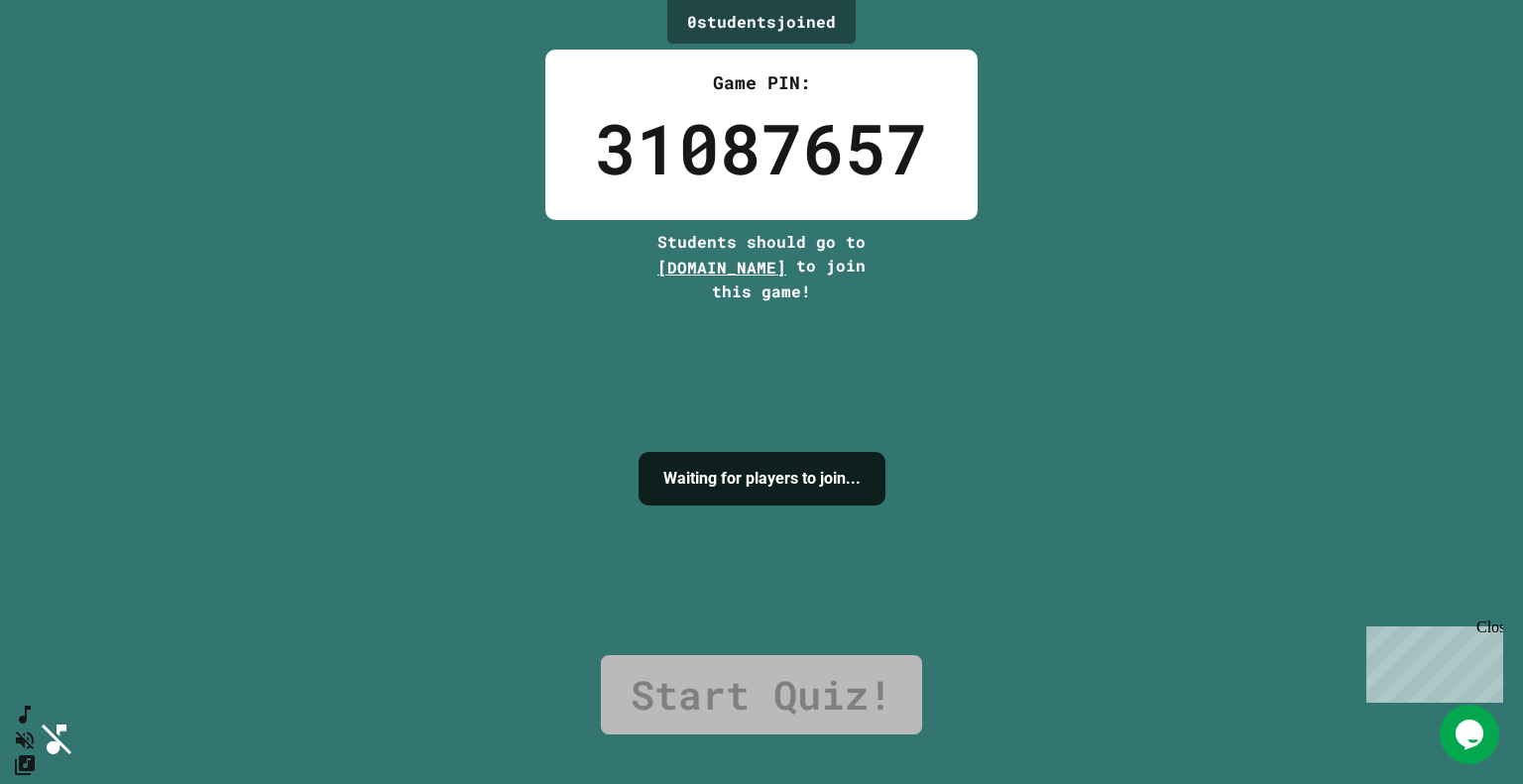 click on "0  student s  joined Game PIN: 31087657 Students should go to   play.juicemind.com   to join this game! Waiting for players to join... Start Quiz!" at bounding box center [762, 392] 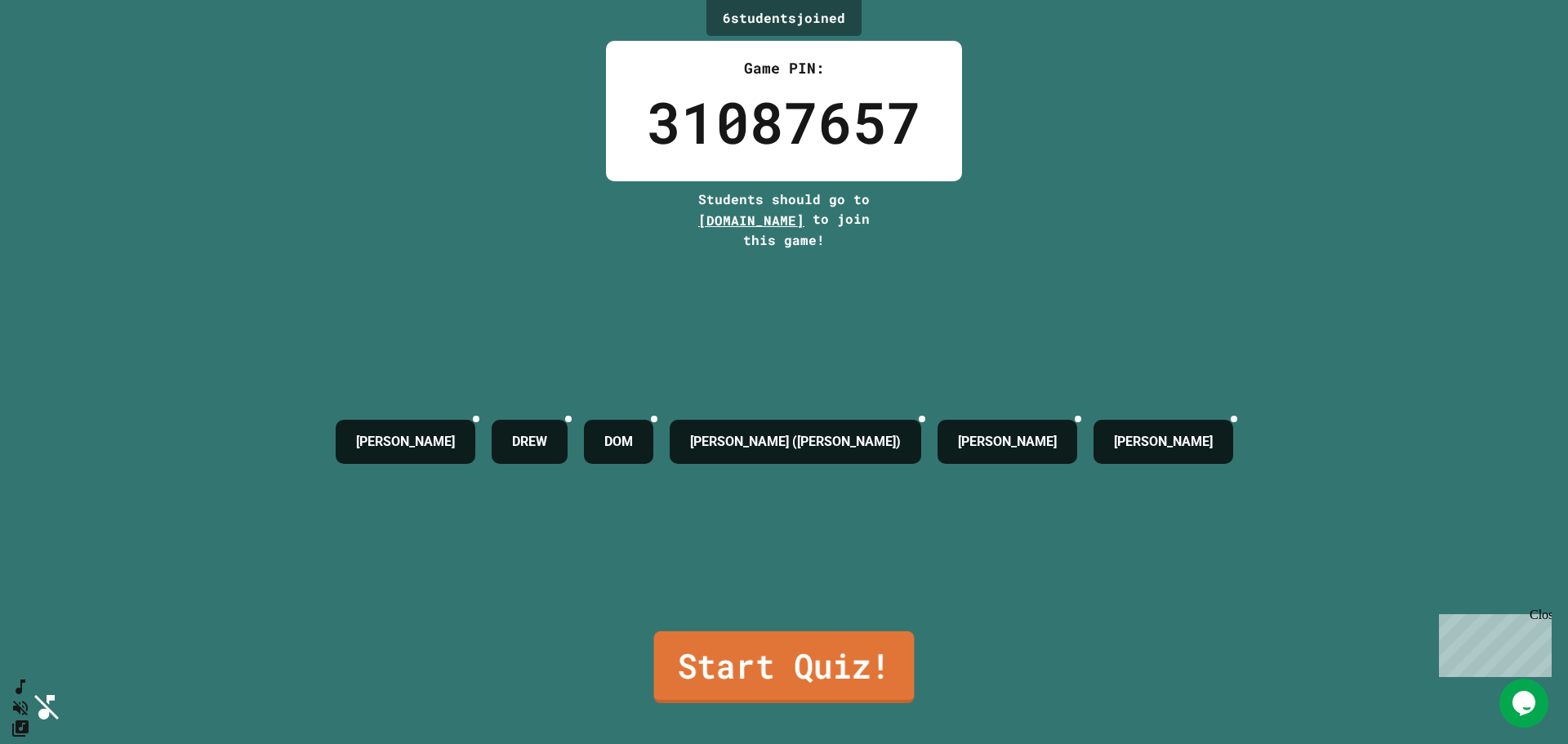 click on "Start Quiz!" at bounding box center (784, 667) 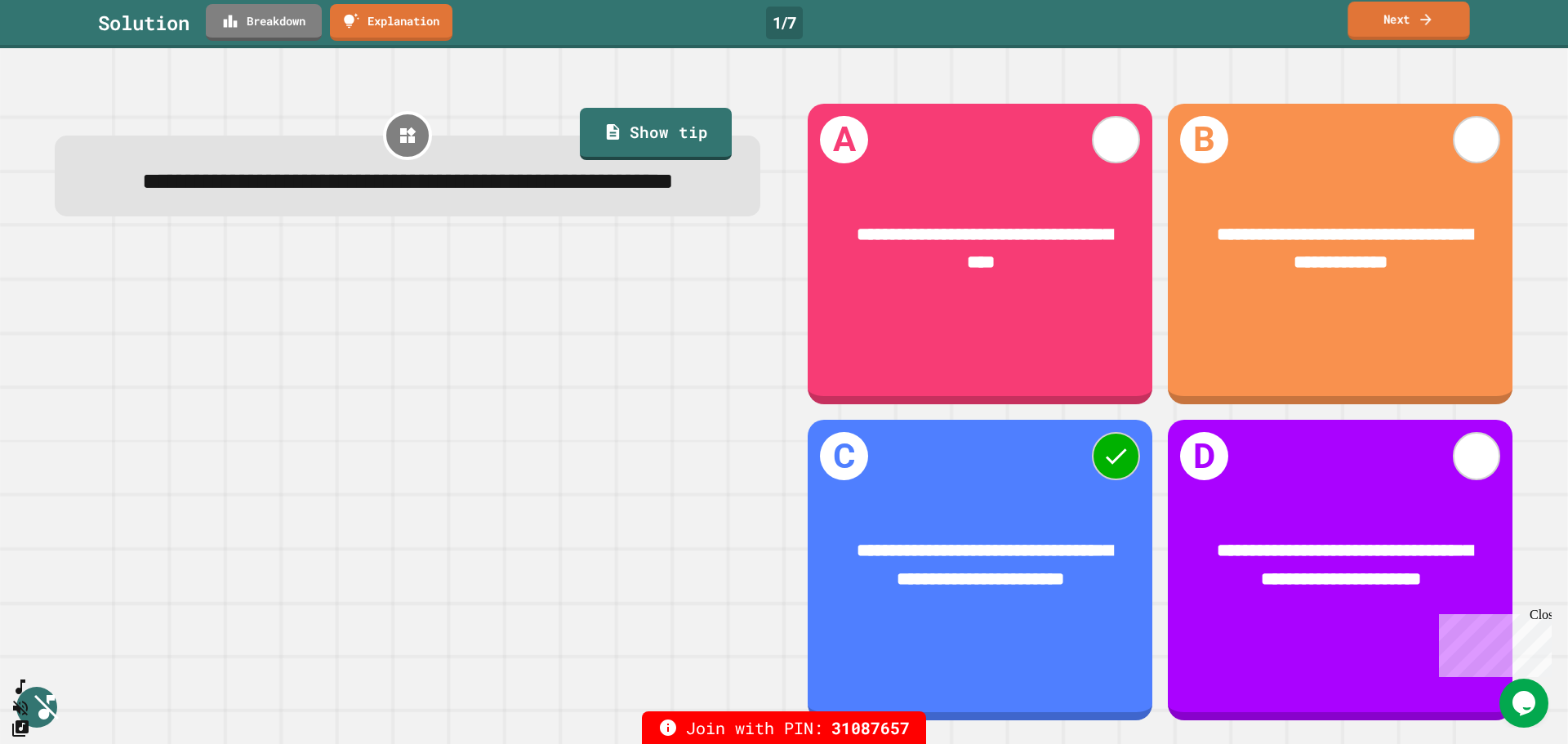 click on "Next" at bounding box center (1408, 20) 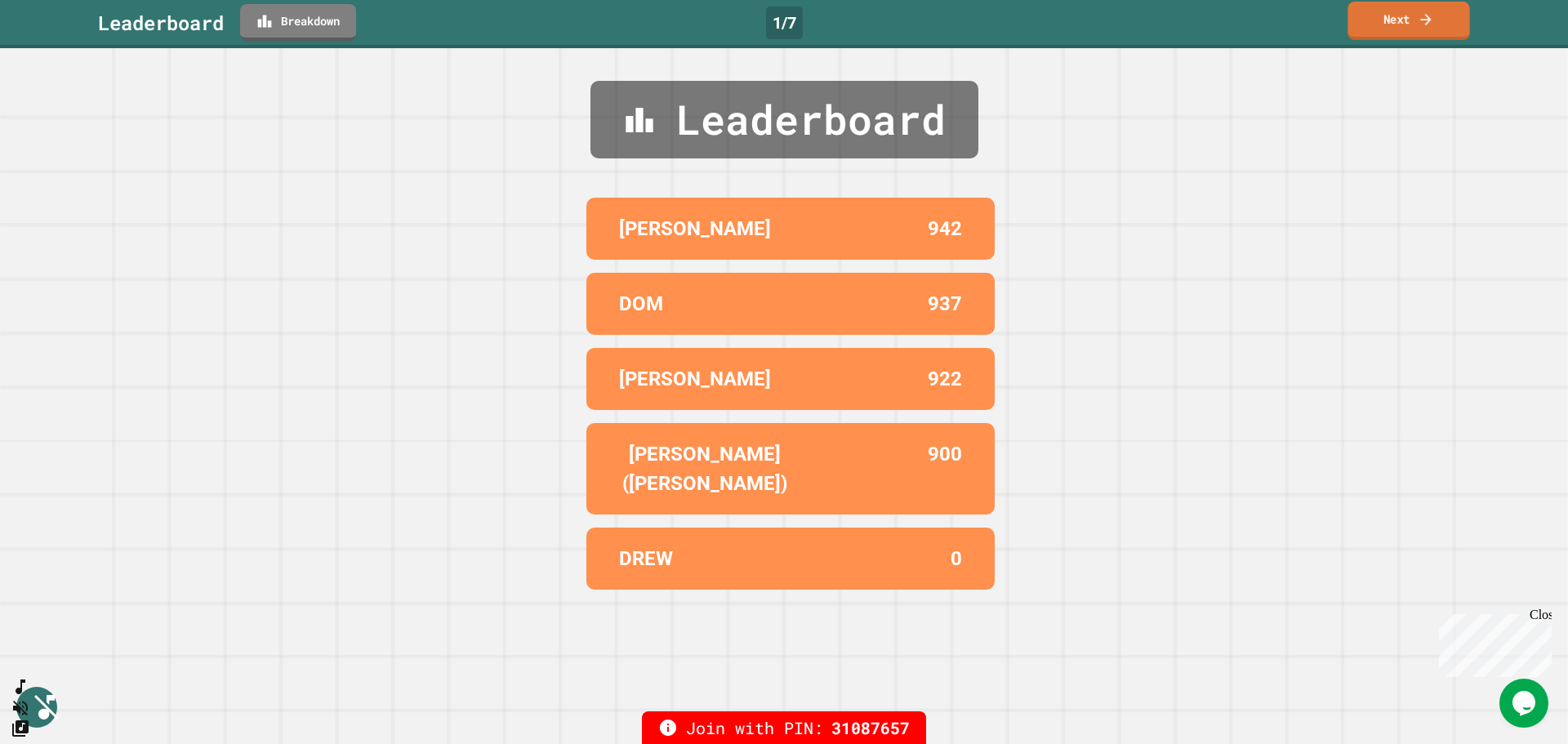 click on "Next" at bounding box center [1408, 20] 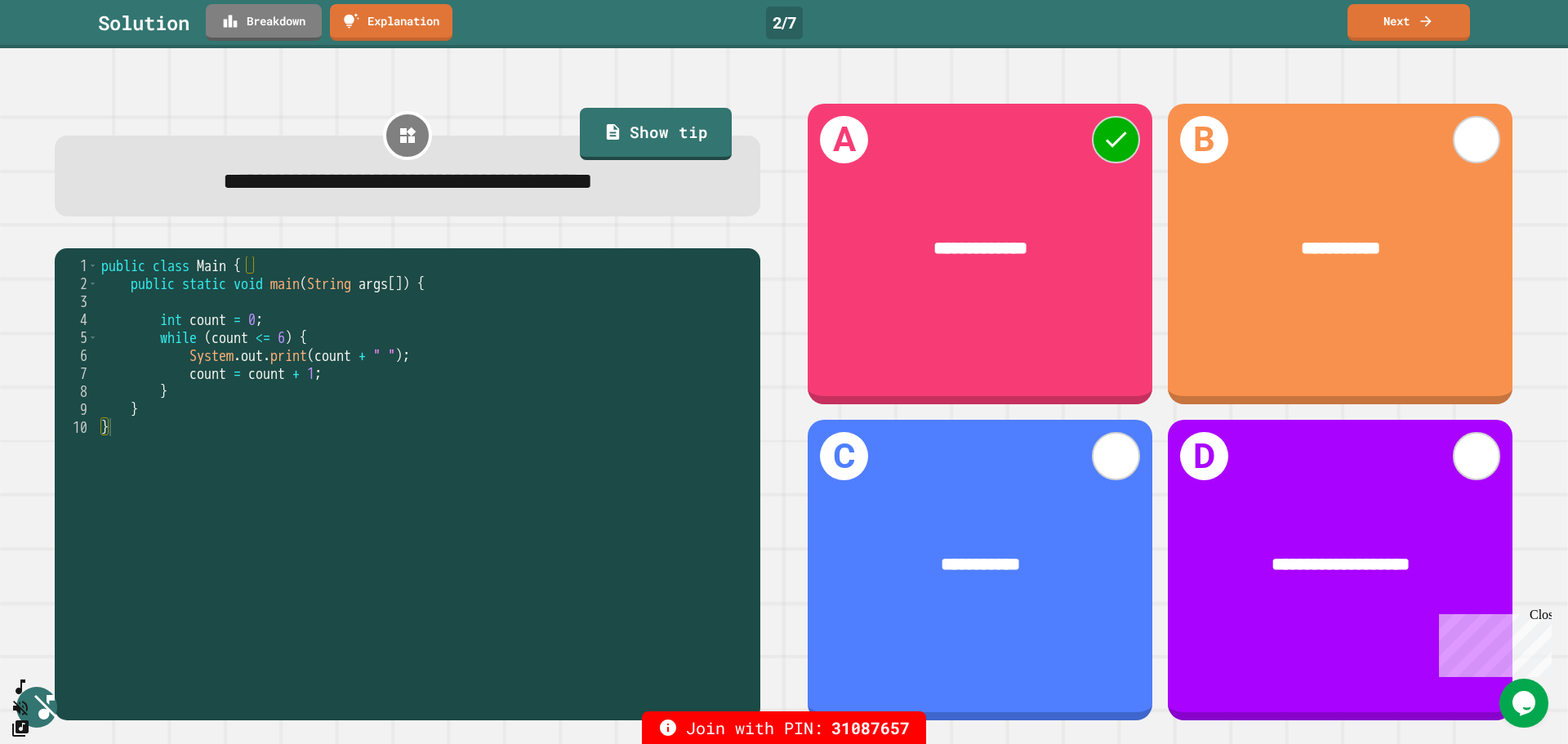 click on "Solution Breakdown Explanation 2 / 7 Next" at bounding box center (784, 24) 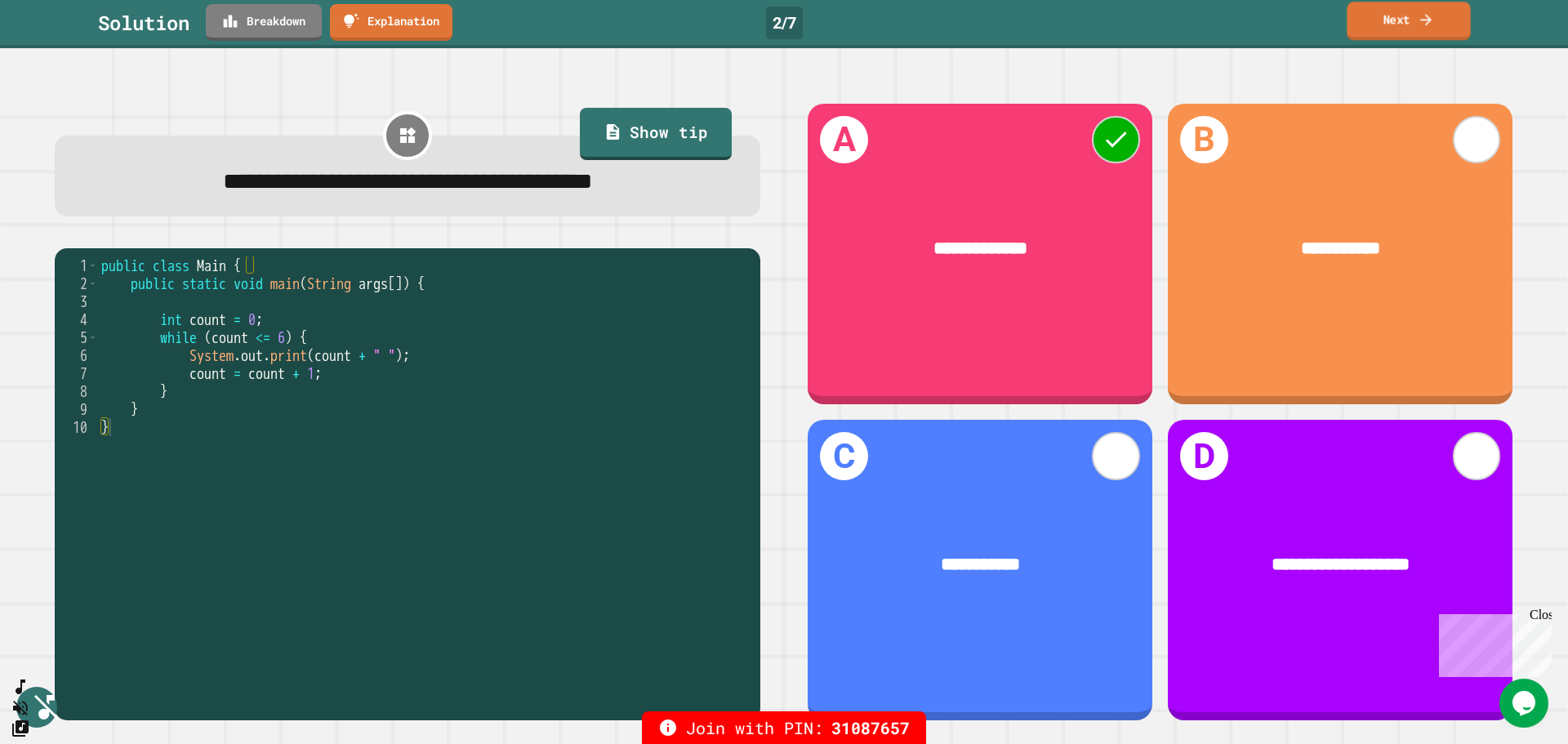 click on "Next" at bounding box center (1408, 20) 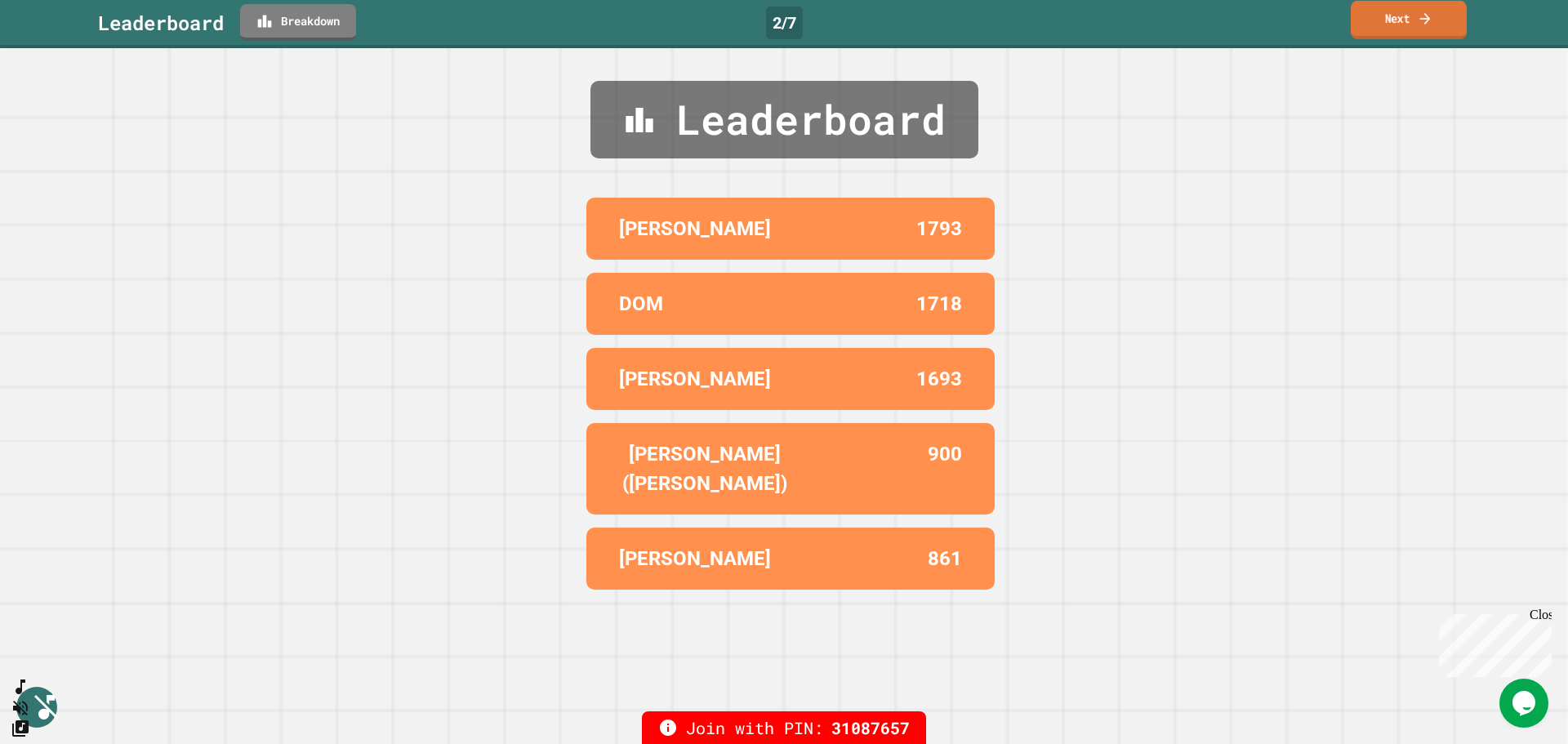 click on "Next" at bounding box center [1409, 20] 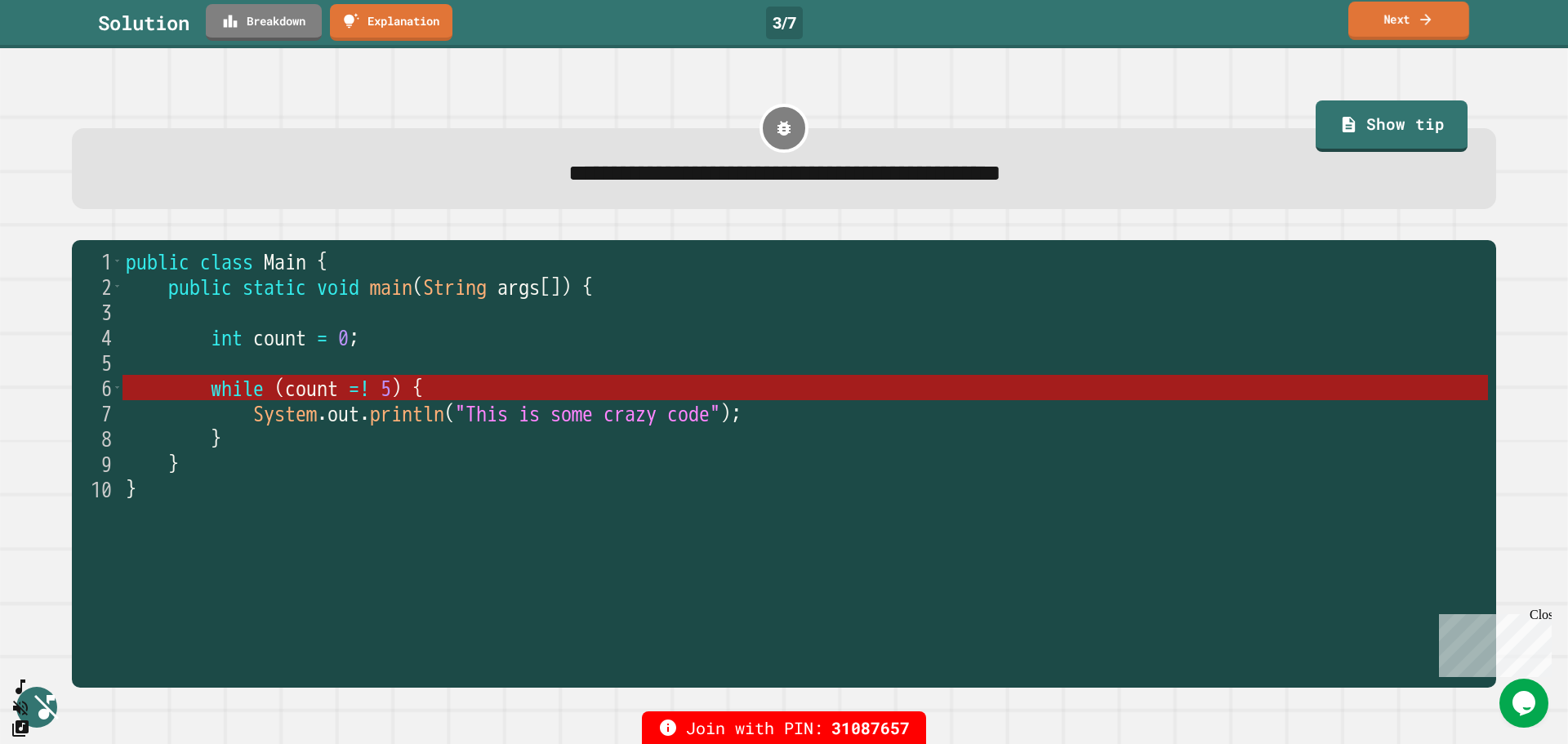 click on "Next" at bounding box center (1409, 20) 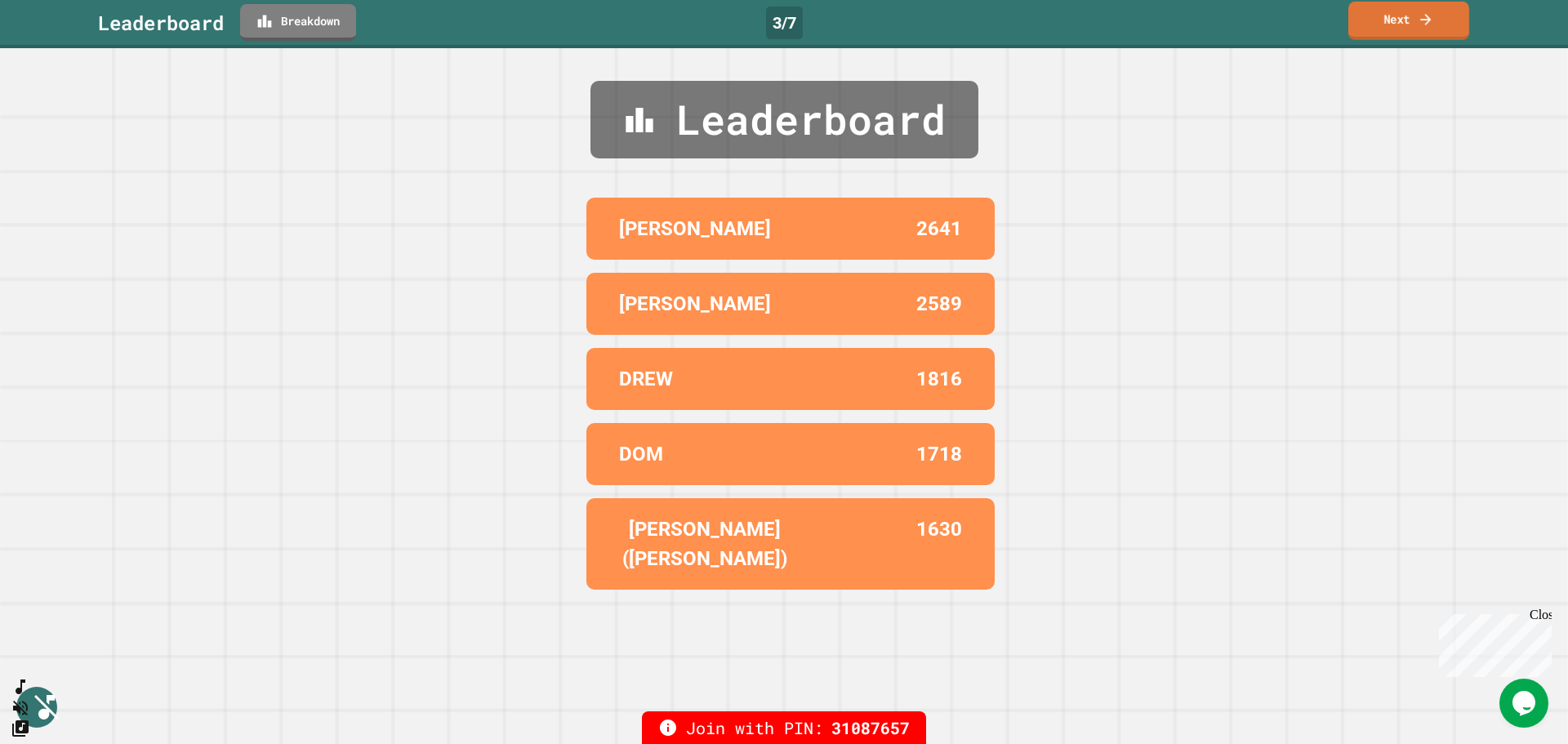 click on "Next" at bounding box center [1409, 20] 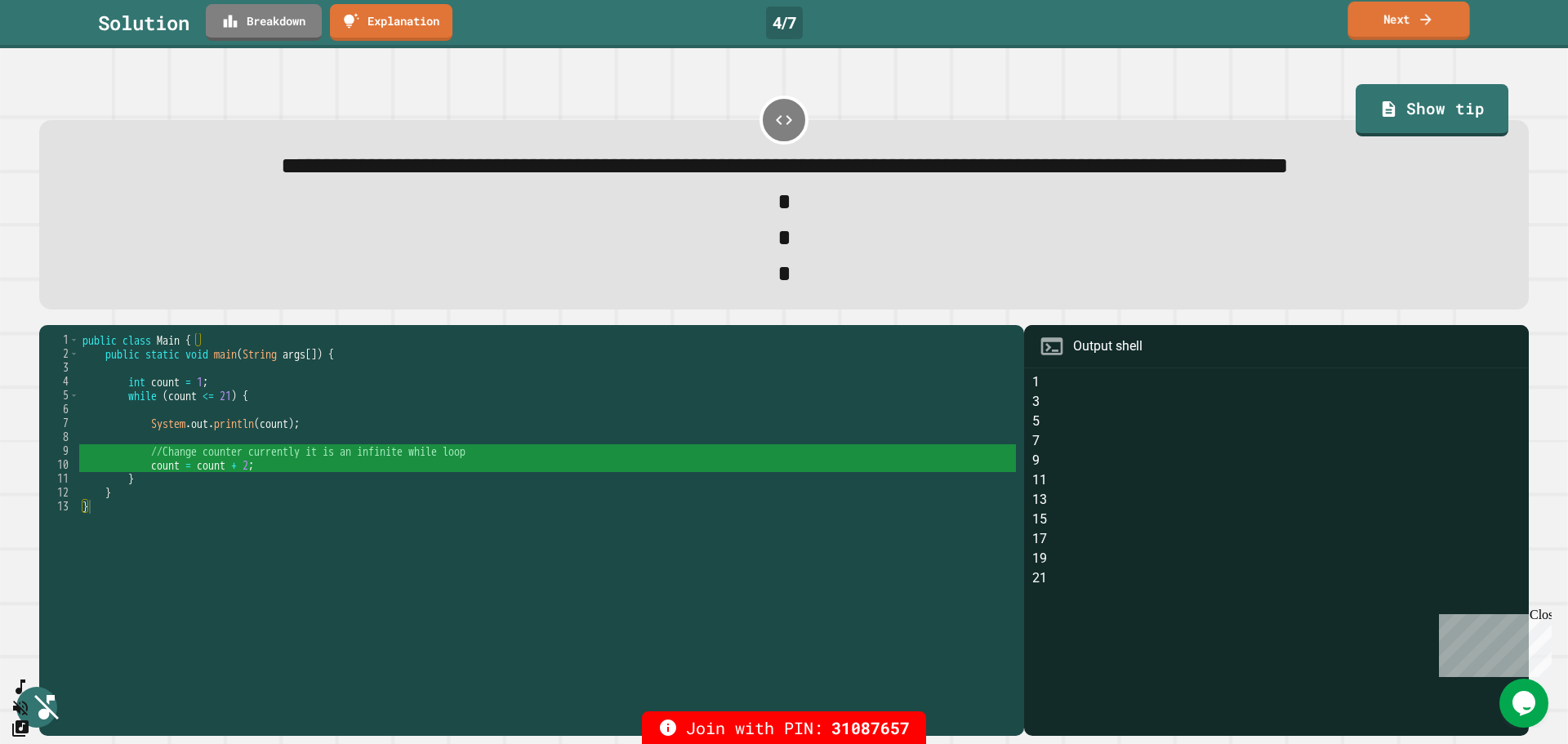 click on "Next" at bounding box center (1408, 20) 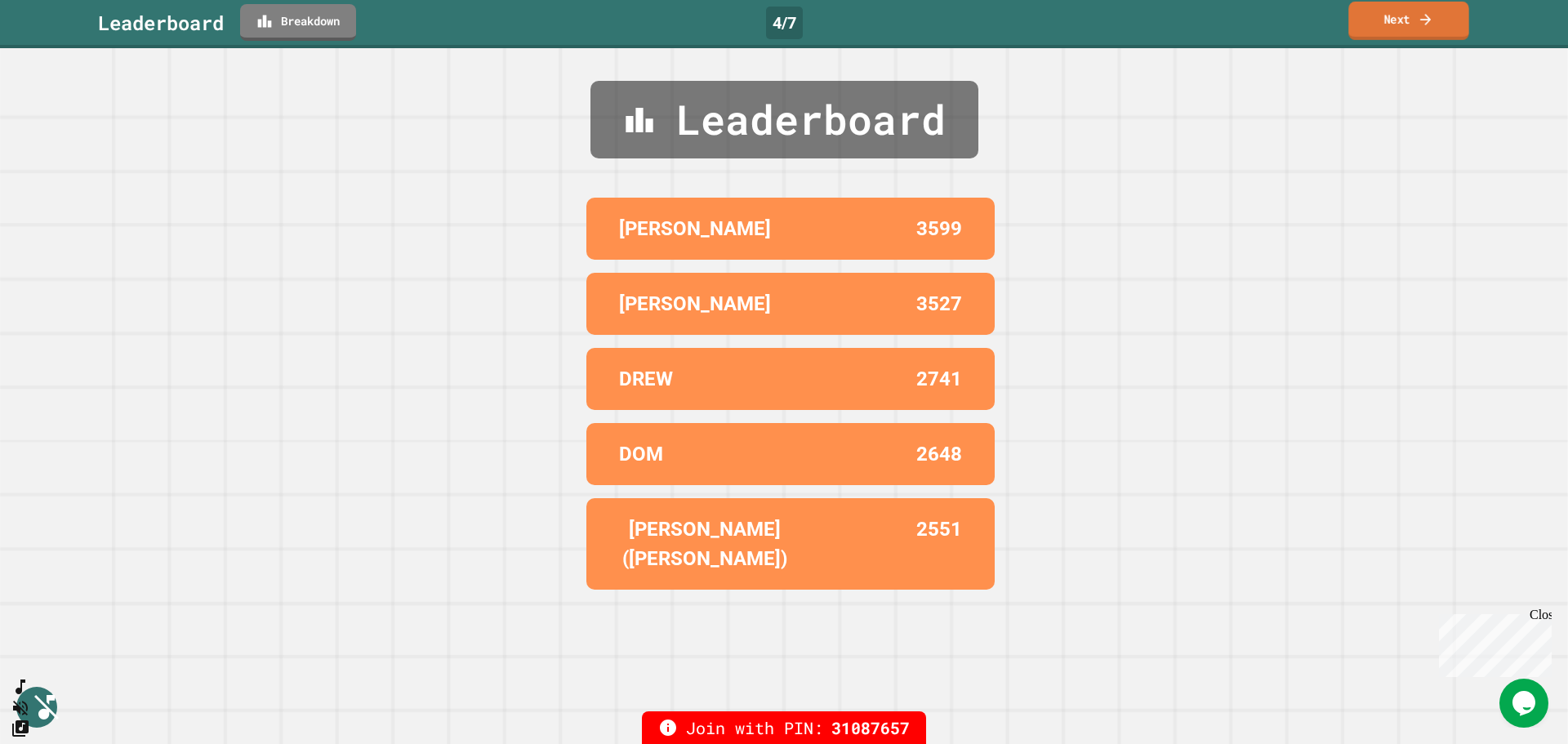 click on "Next" at bounding box center (1408, 20) 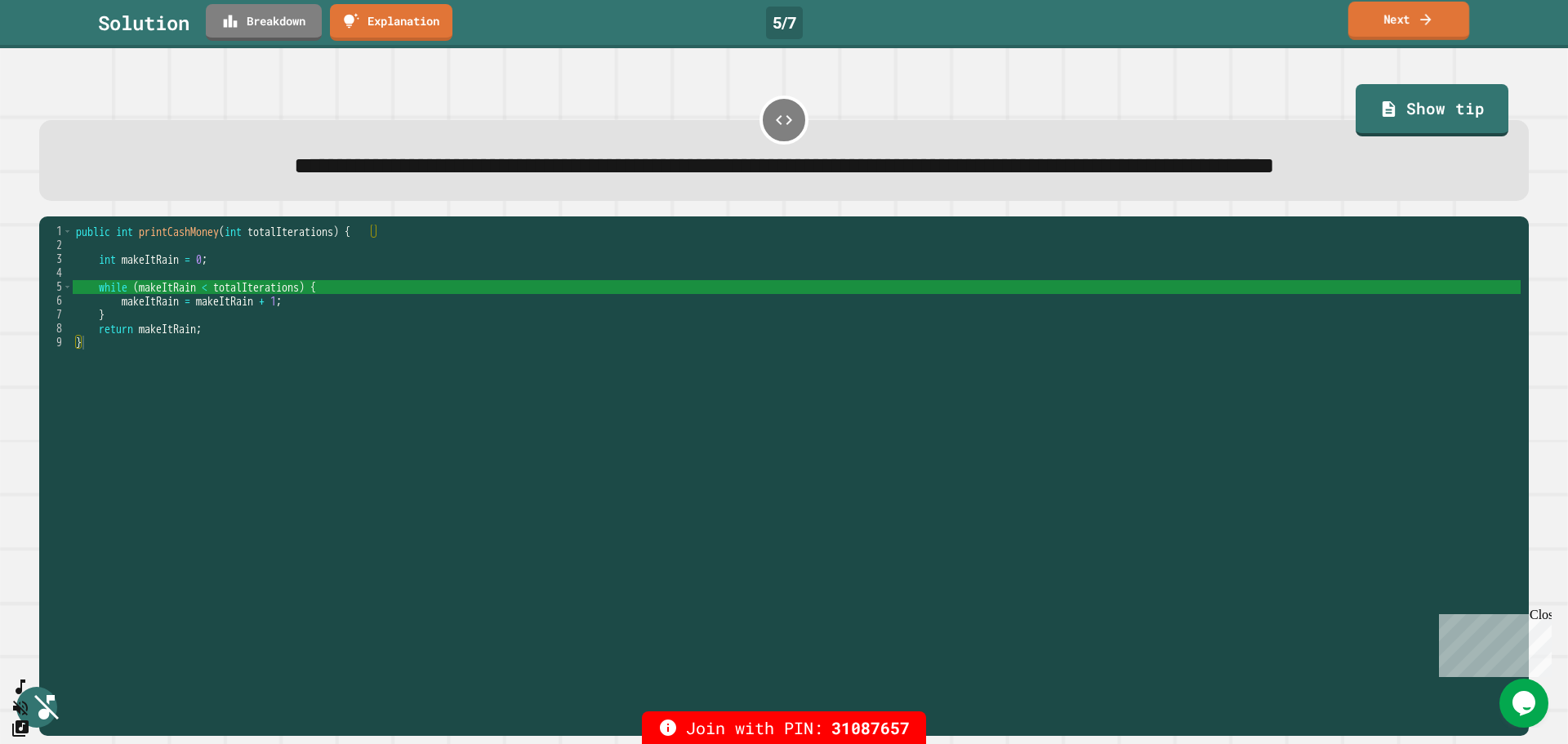 click on "Next" at bounding box center (1409, 20) 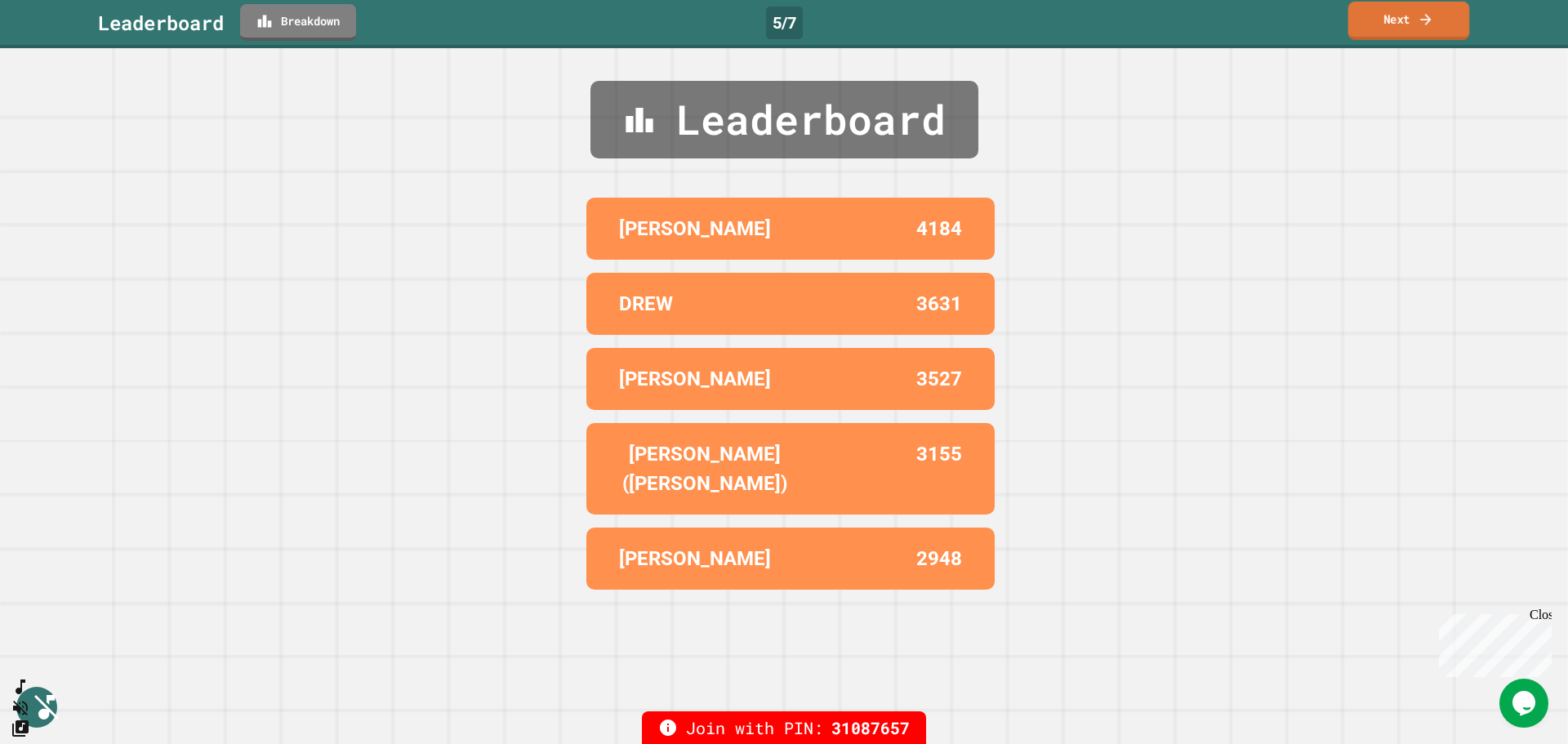 click on "Next" at bounding box center (1409, 20) 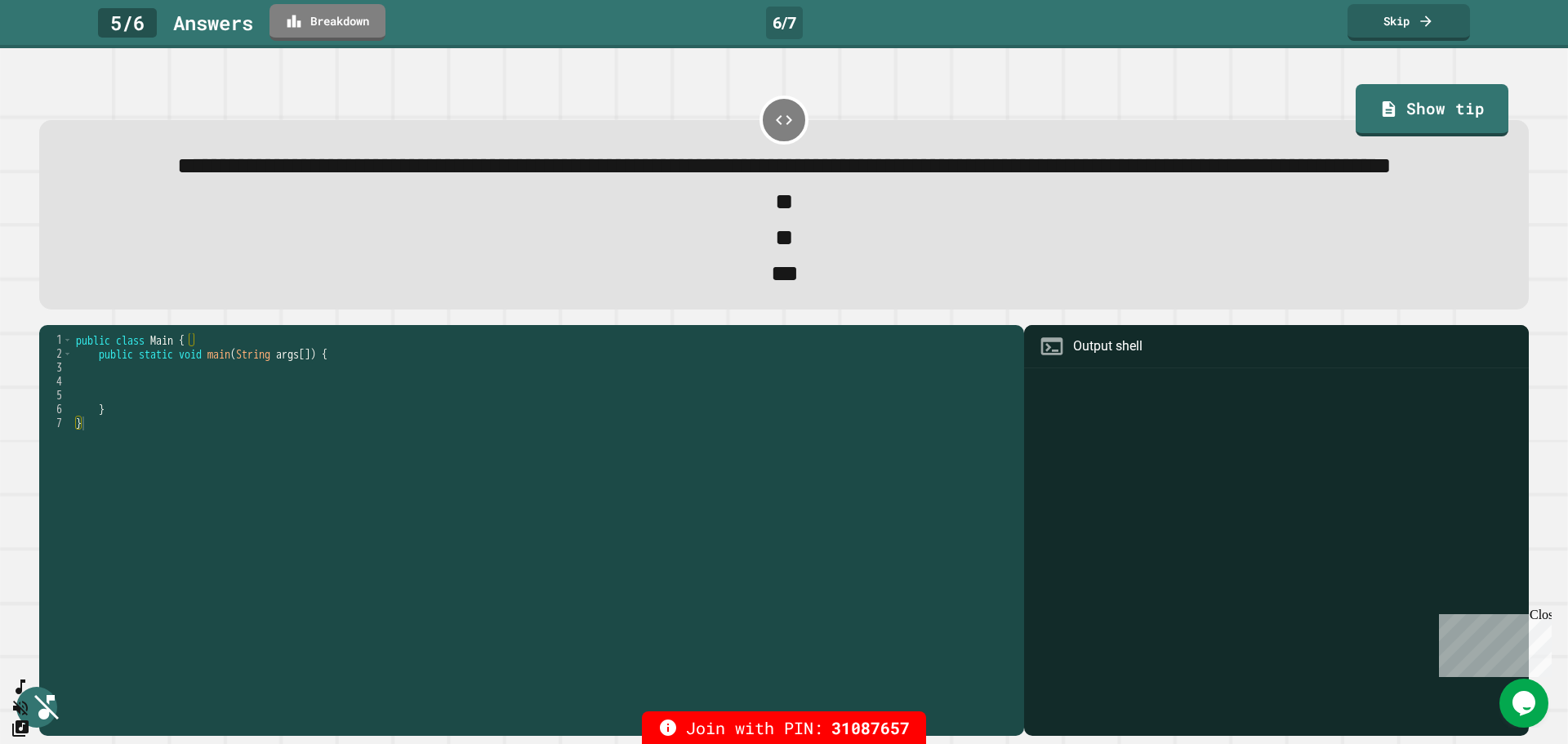 click on "**********" at bounding box center (784, 166) 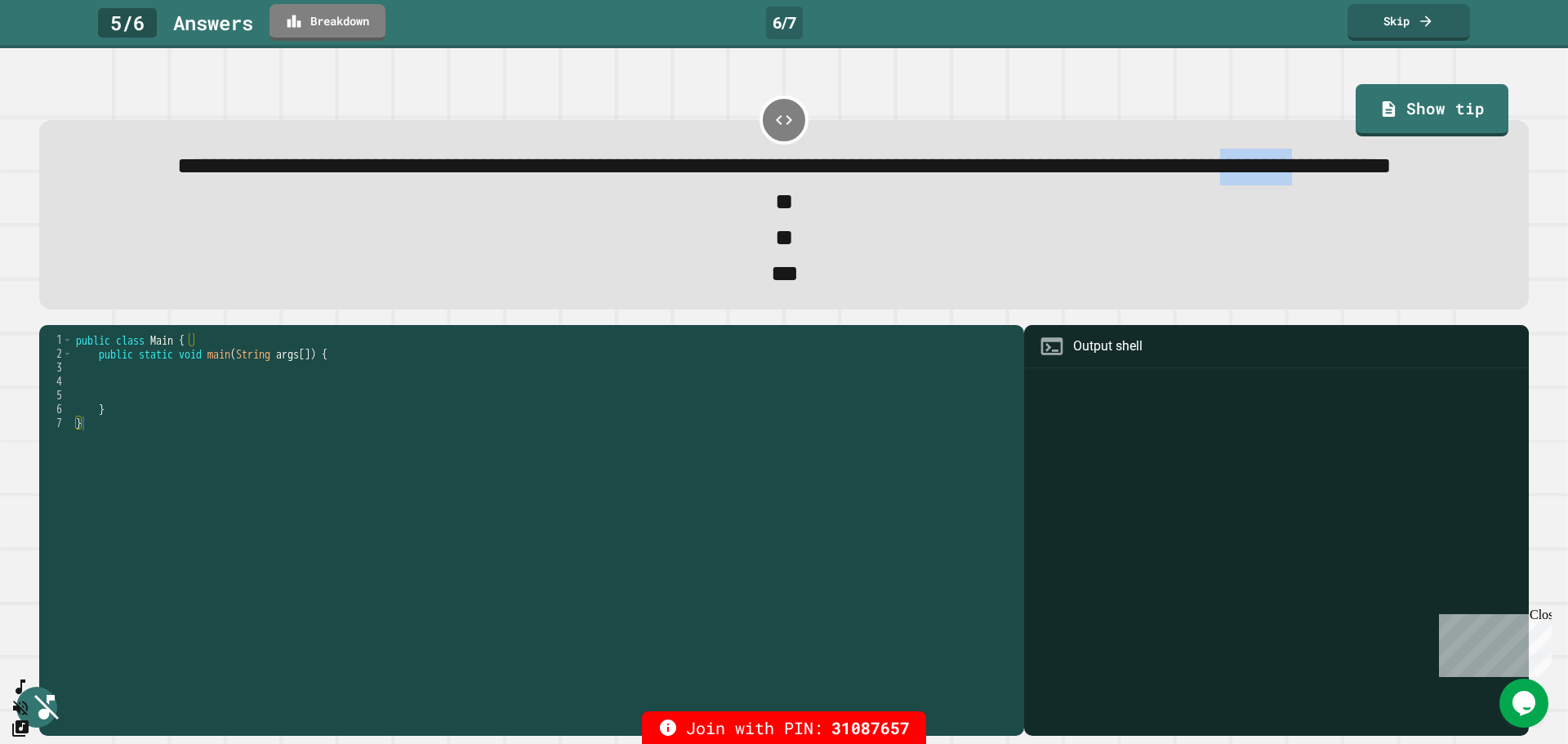 click on "**********" at bounding box center [784, 166] 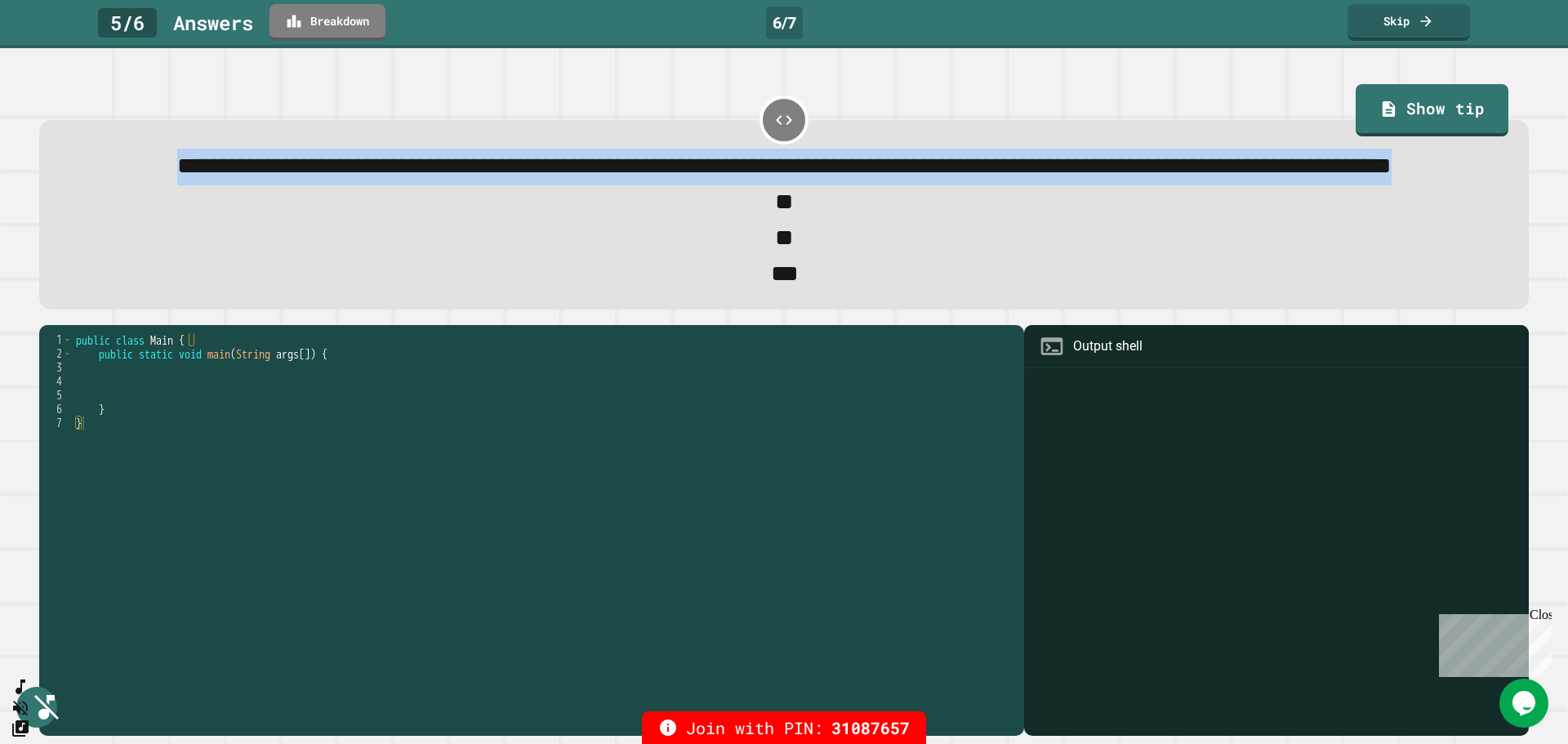 click on "**********" at bounding box center (784, 166) 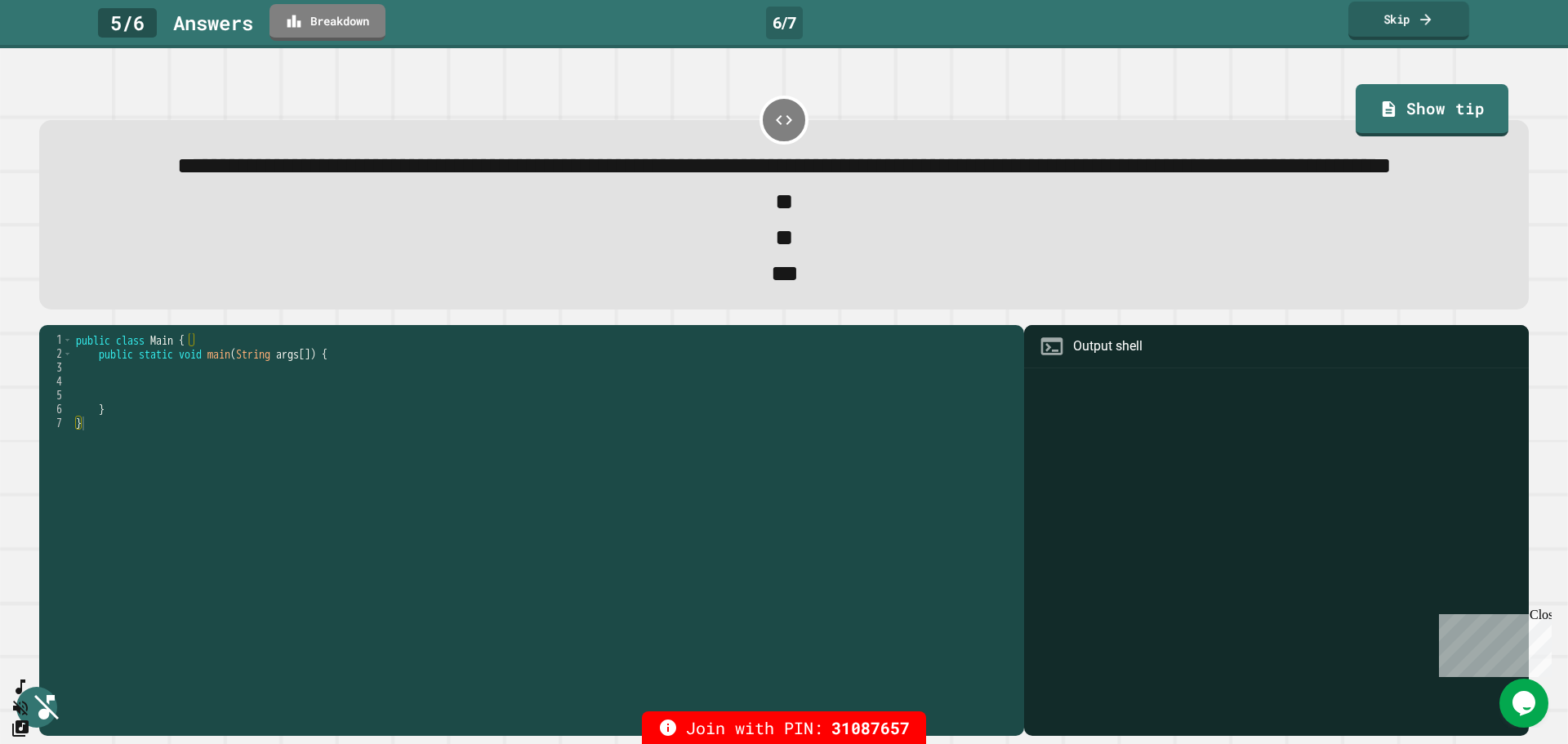 click on "Skip" at bounding box center (1409, 20) 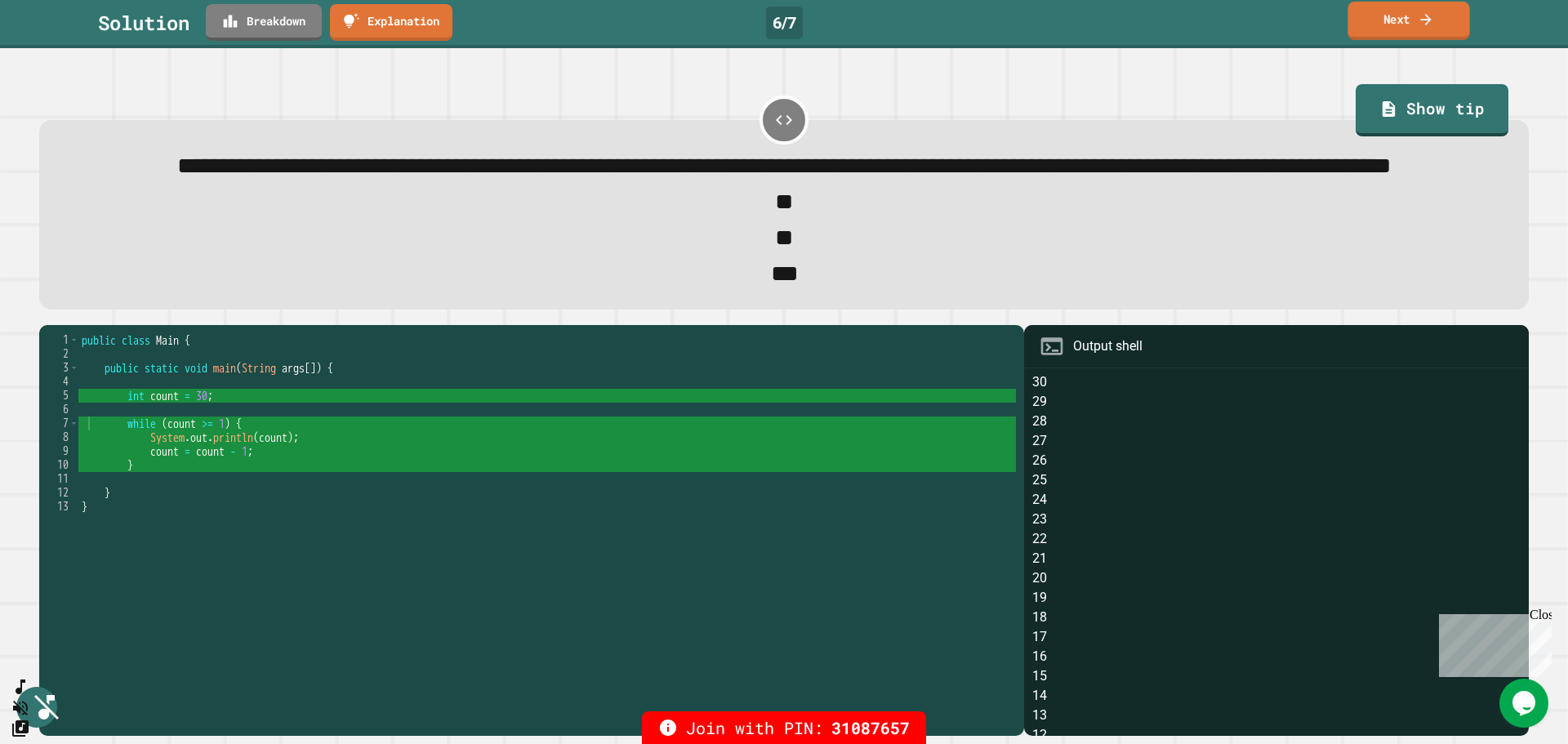 click on "Next" at bounding box center (1408, 20) 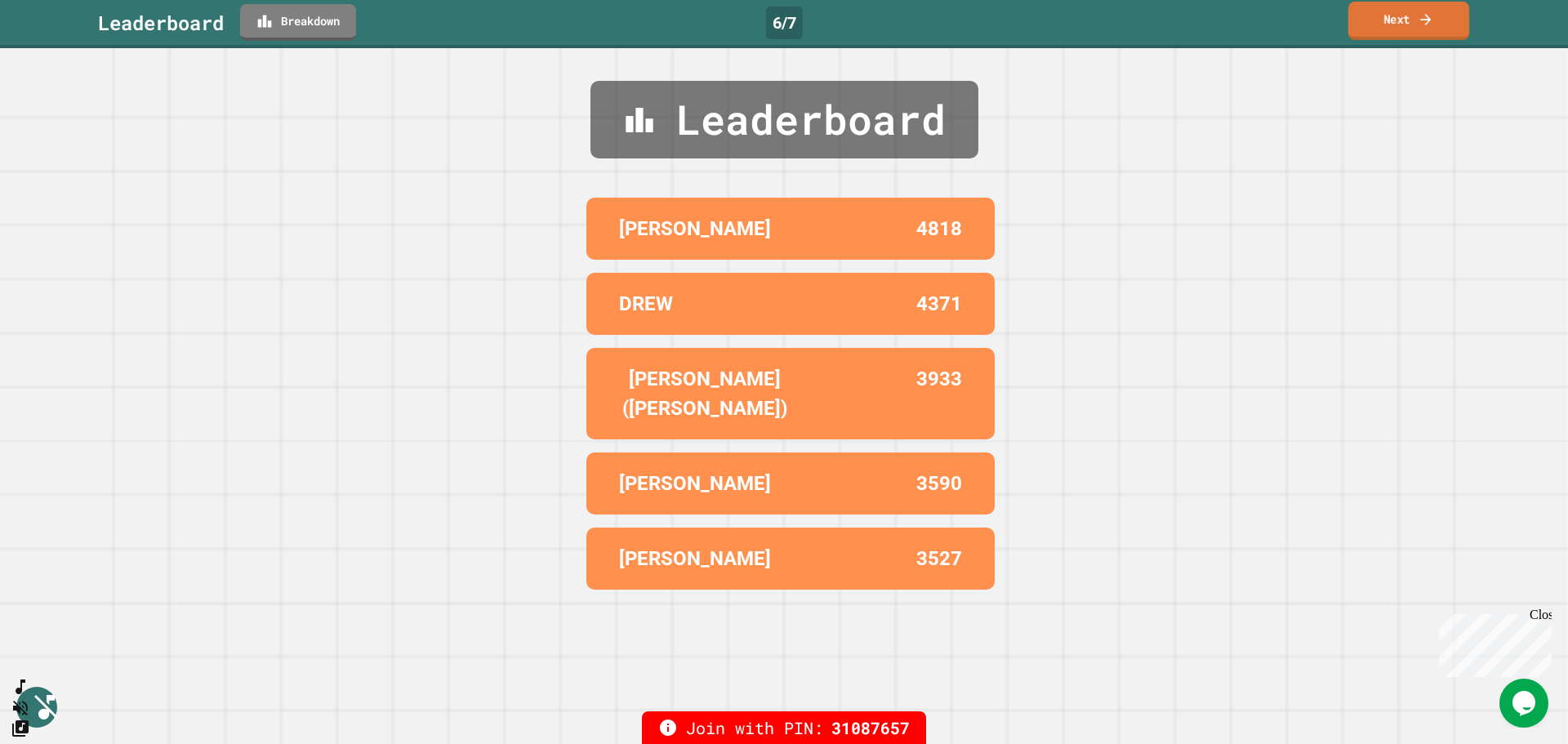 click on "Next" at bounding box center (1409, 20) 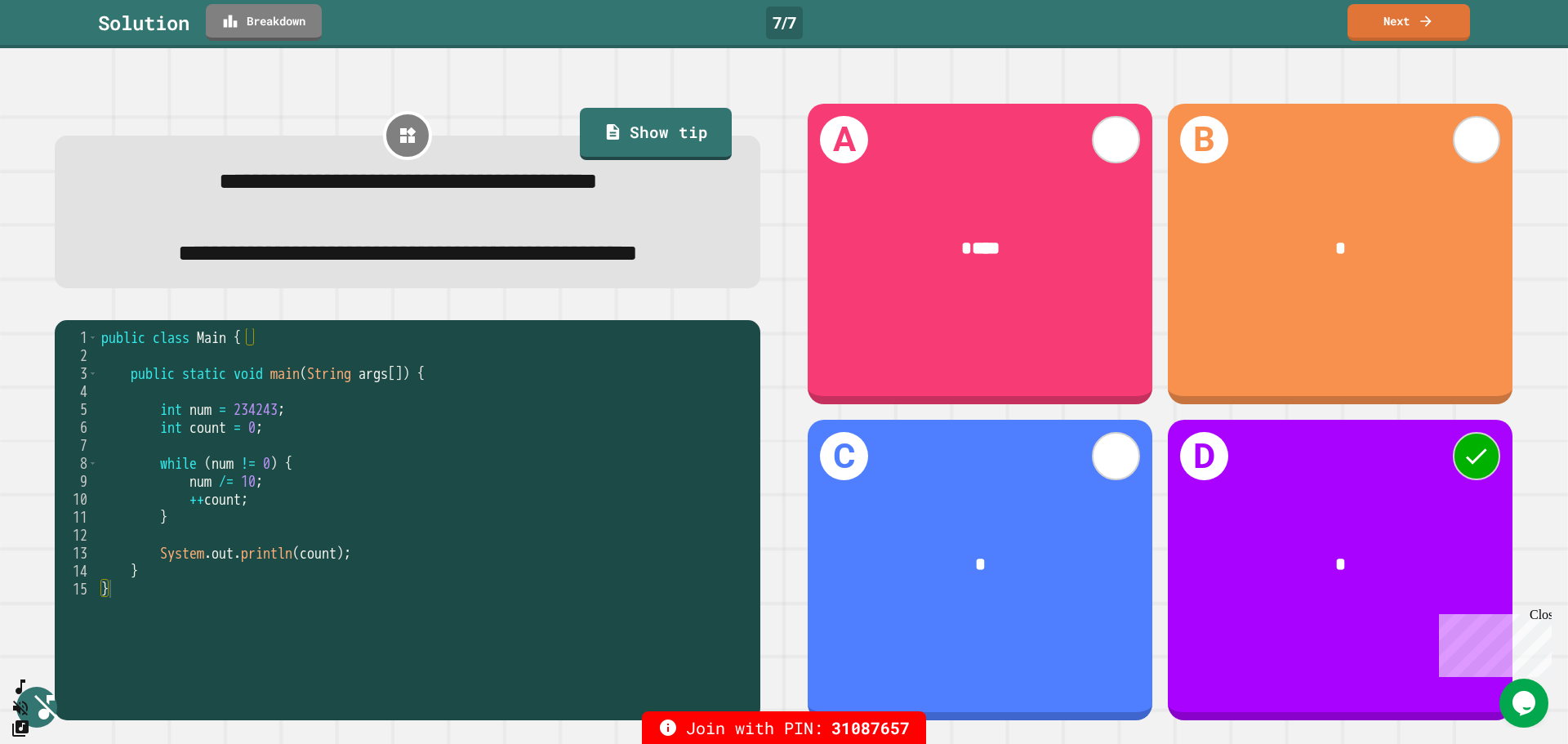 click on "Solution Breakdown 7 / 7 Next" at bounding box center [784, 24] 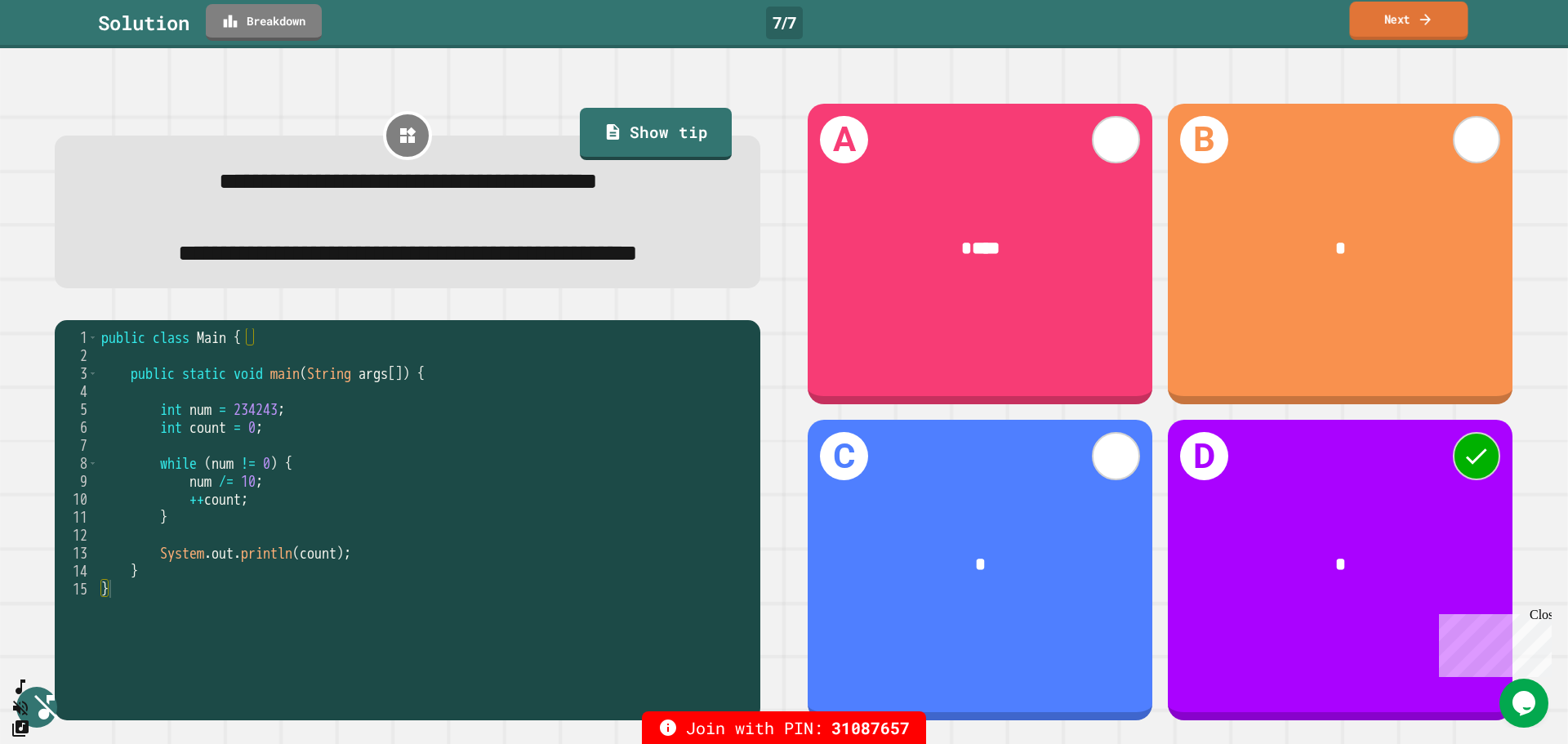 click on "Next" at bounding box center (1408, 20) 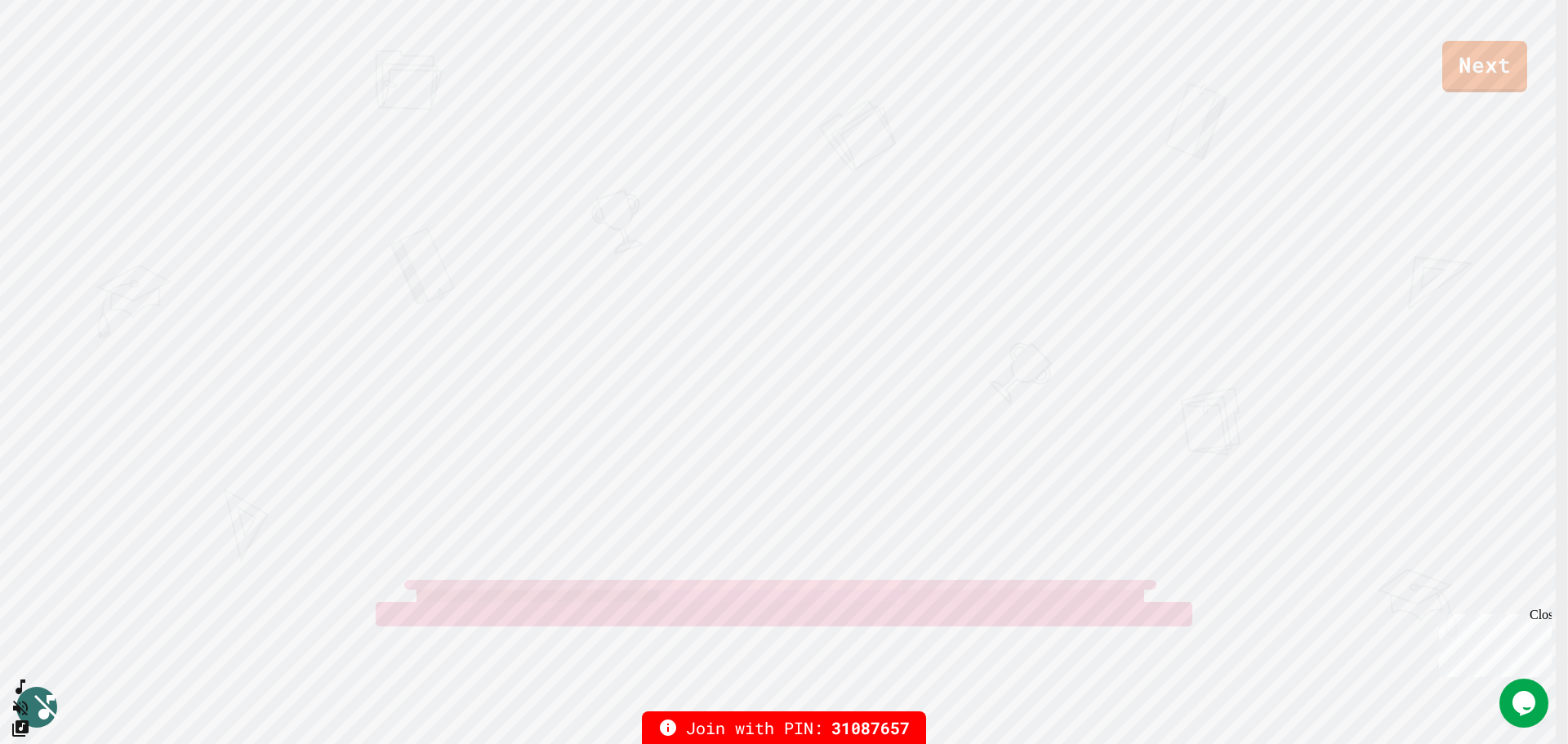 click on "Next" at bounding box center (784, 46) 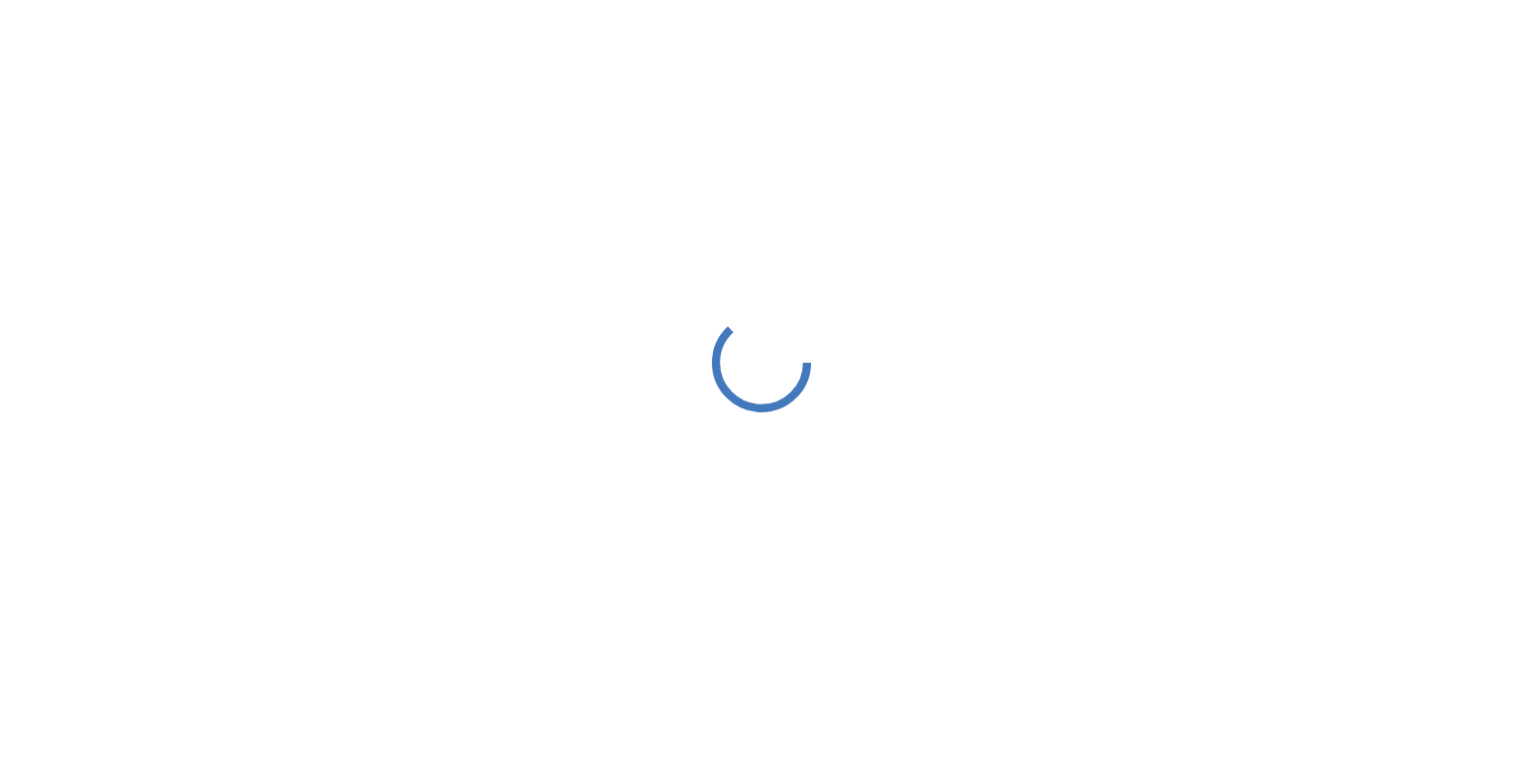 scroll, scrollTop: 0, scrollLeft: 0, axis: both 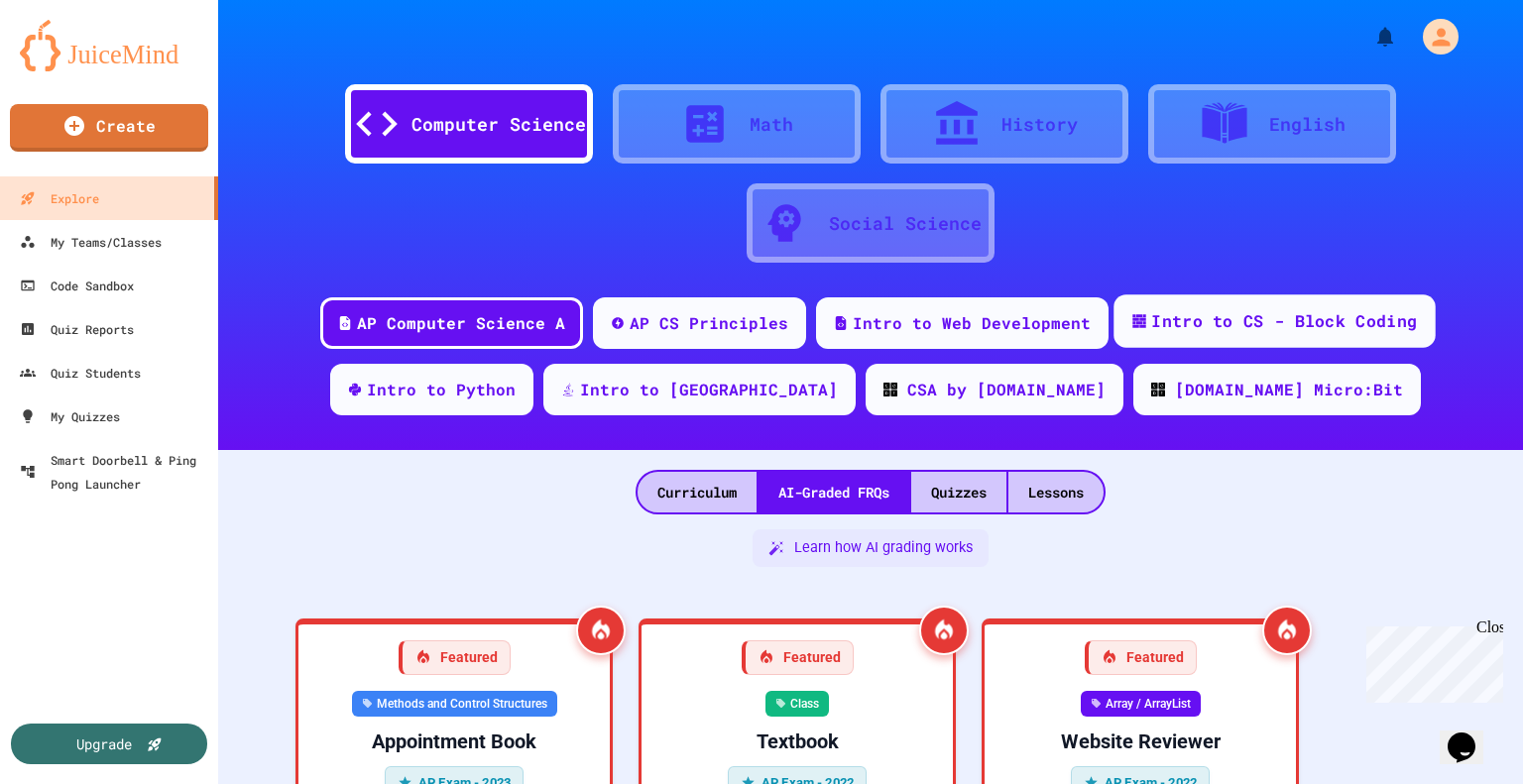 click on "Intro to CS - Block Coding" at bounding box center [1284, 321] 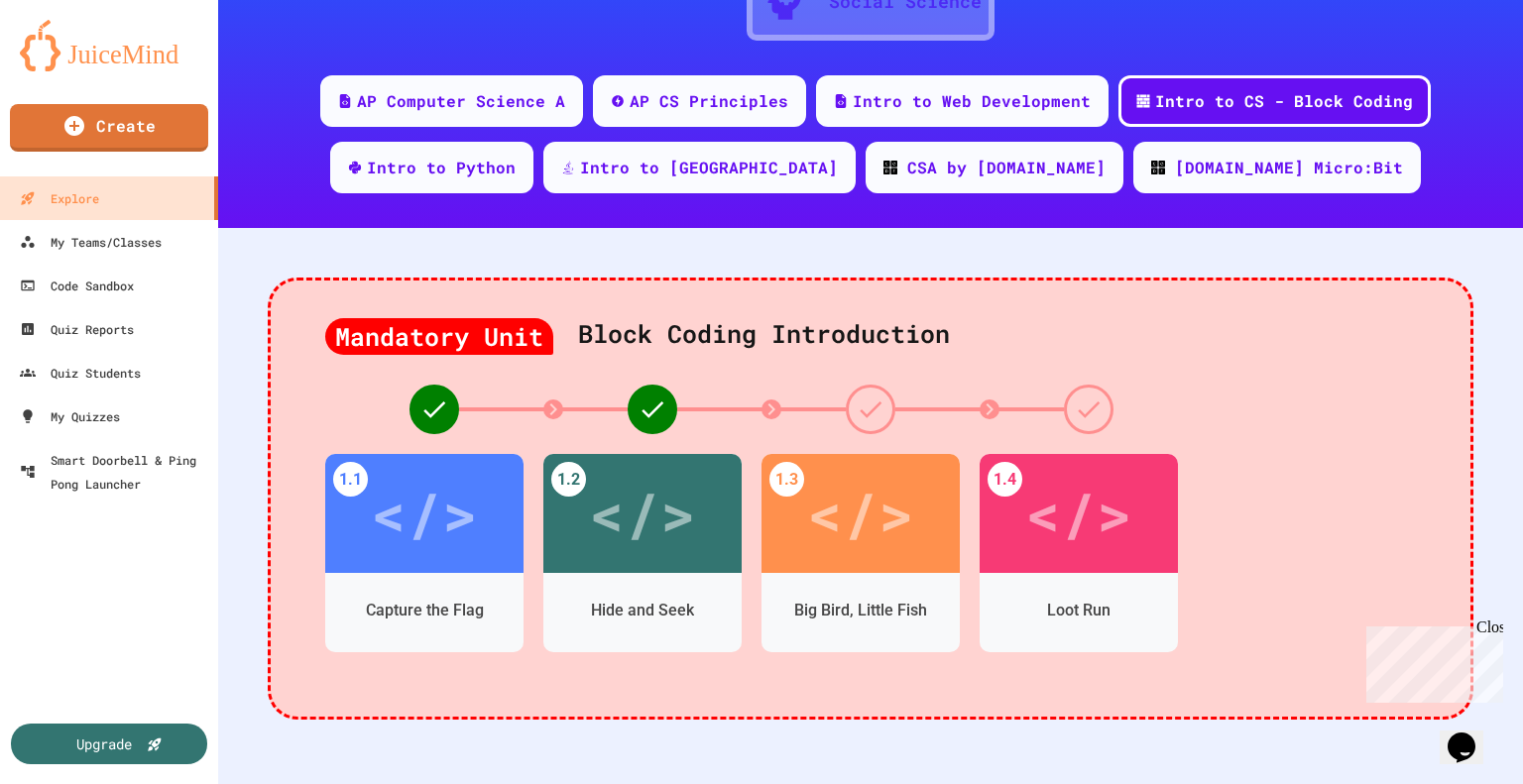 scroll, scrollTop: 385, scrollLeft: 0, axis: vertical 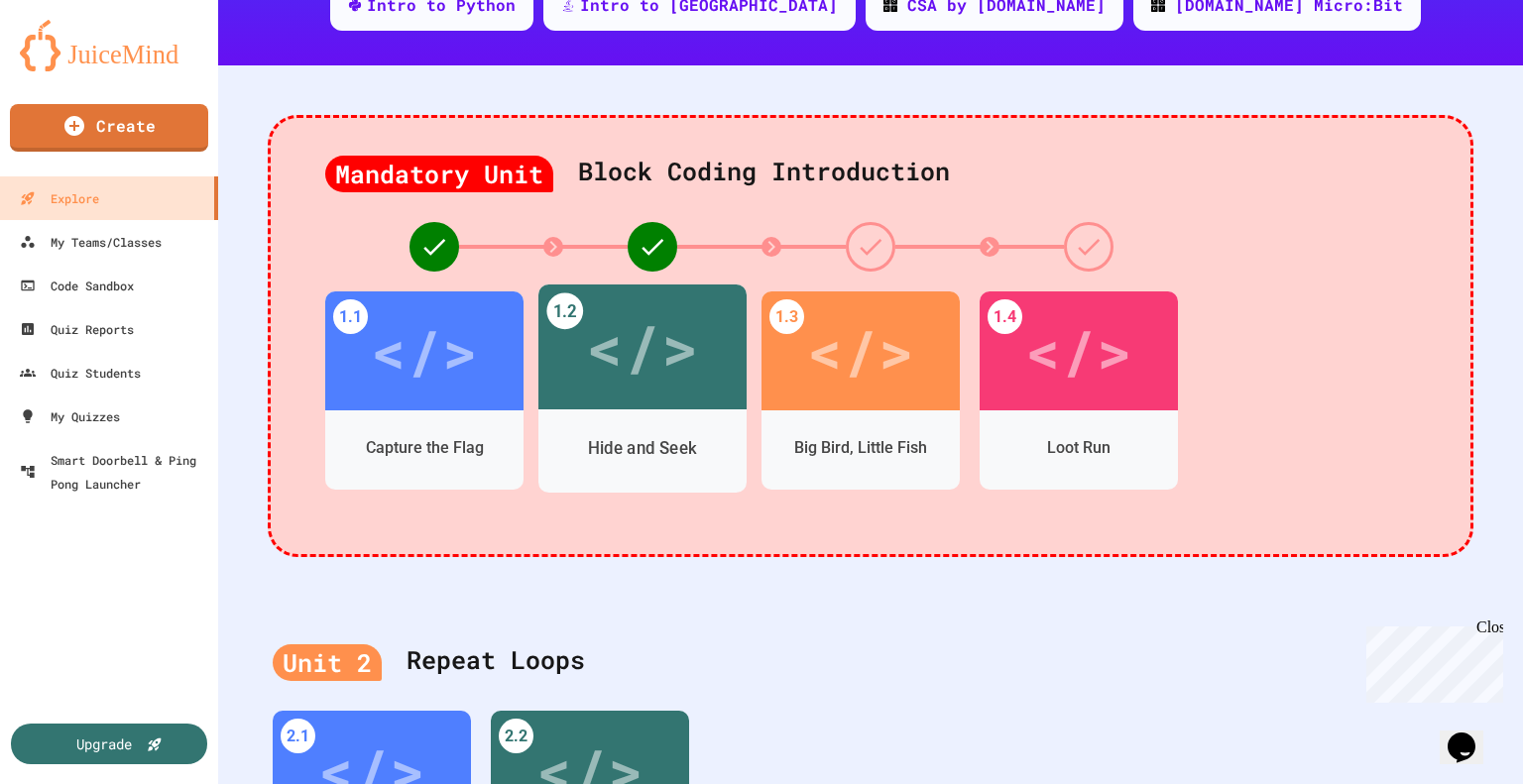 click on "Hide and Seek" at bounding box center [643, 449] 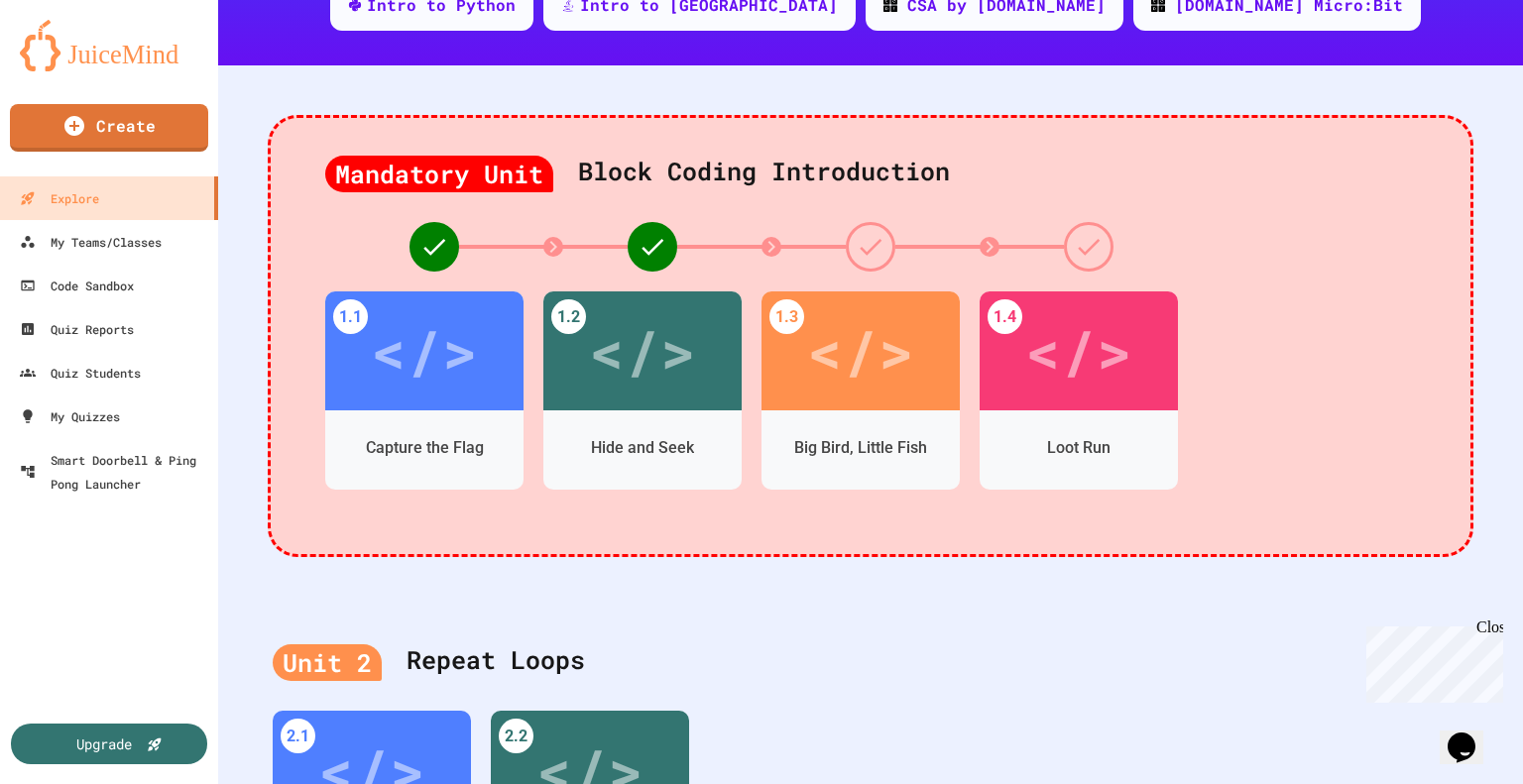 click on "Hide and Seek" at bounding box center (533, 1109) 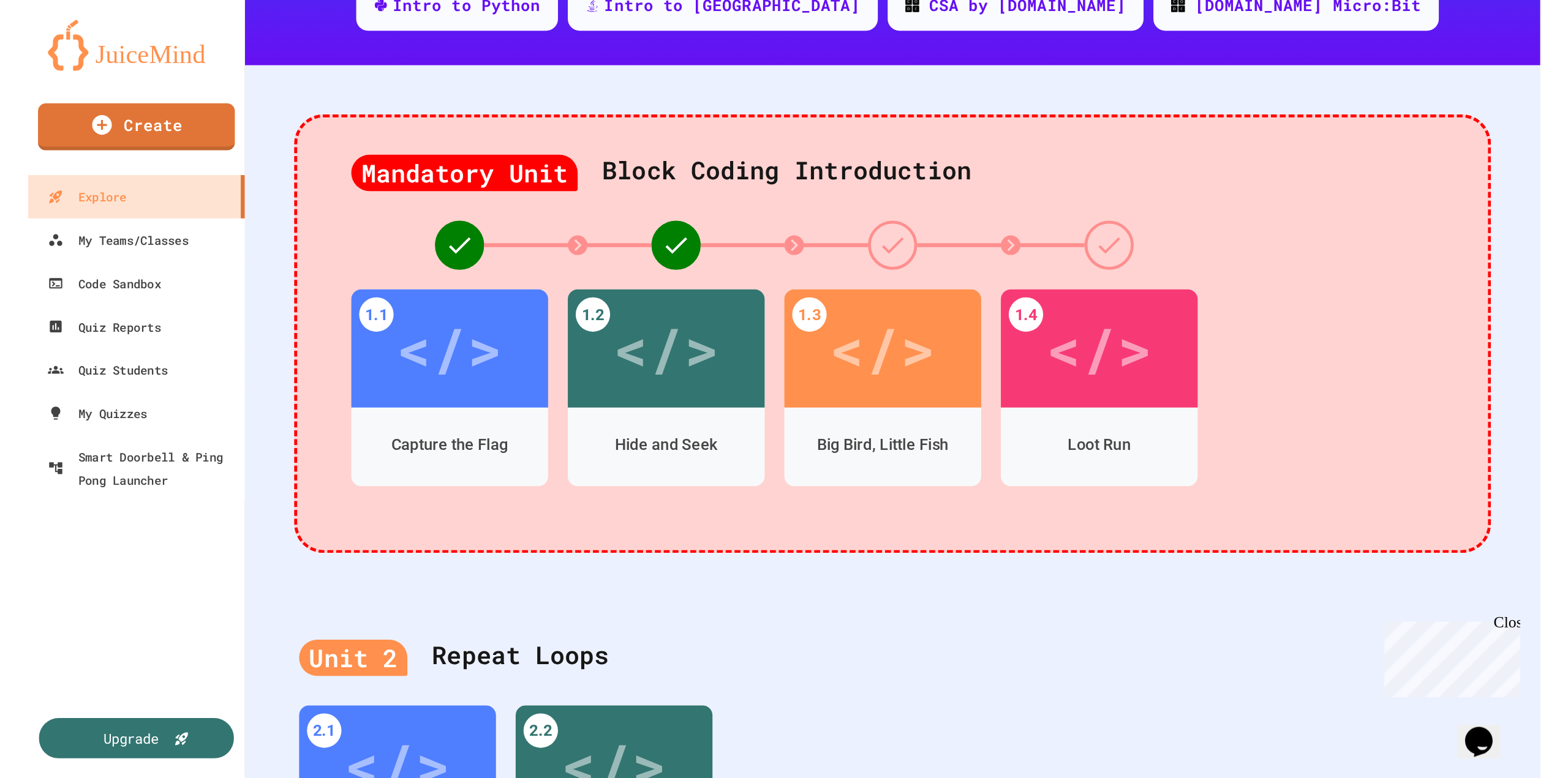 scroll, scrollTop: 0, scrollLeft: 0, axis: both 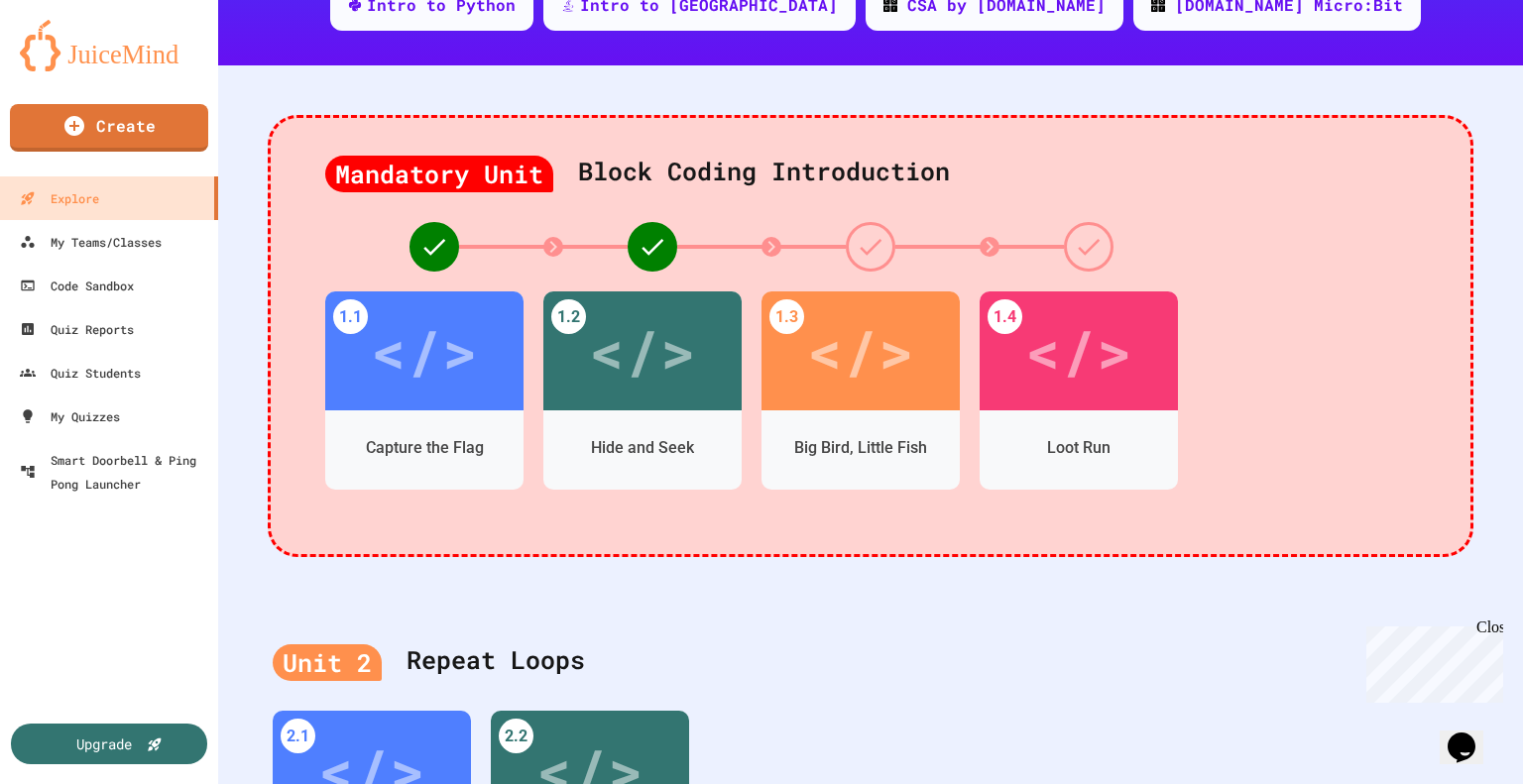 click on "Start" at bounding box center (413, 1749) 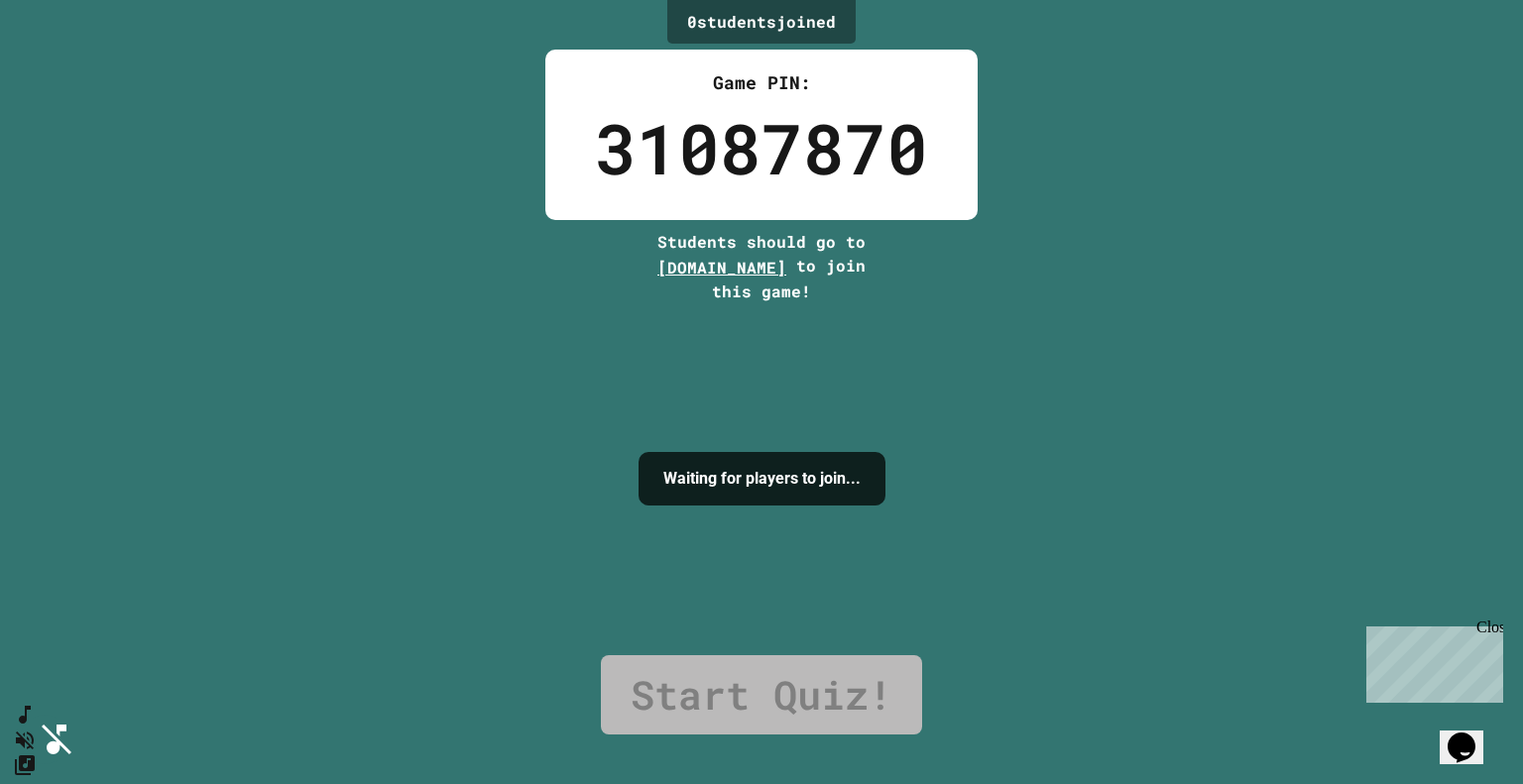 click on "I'm ready!" at bounding box center [762, 1139] 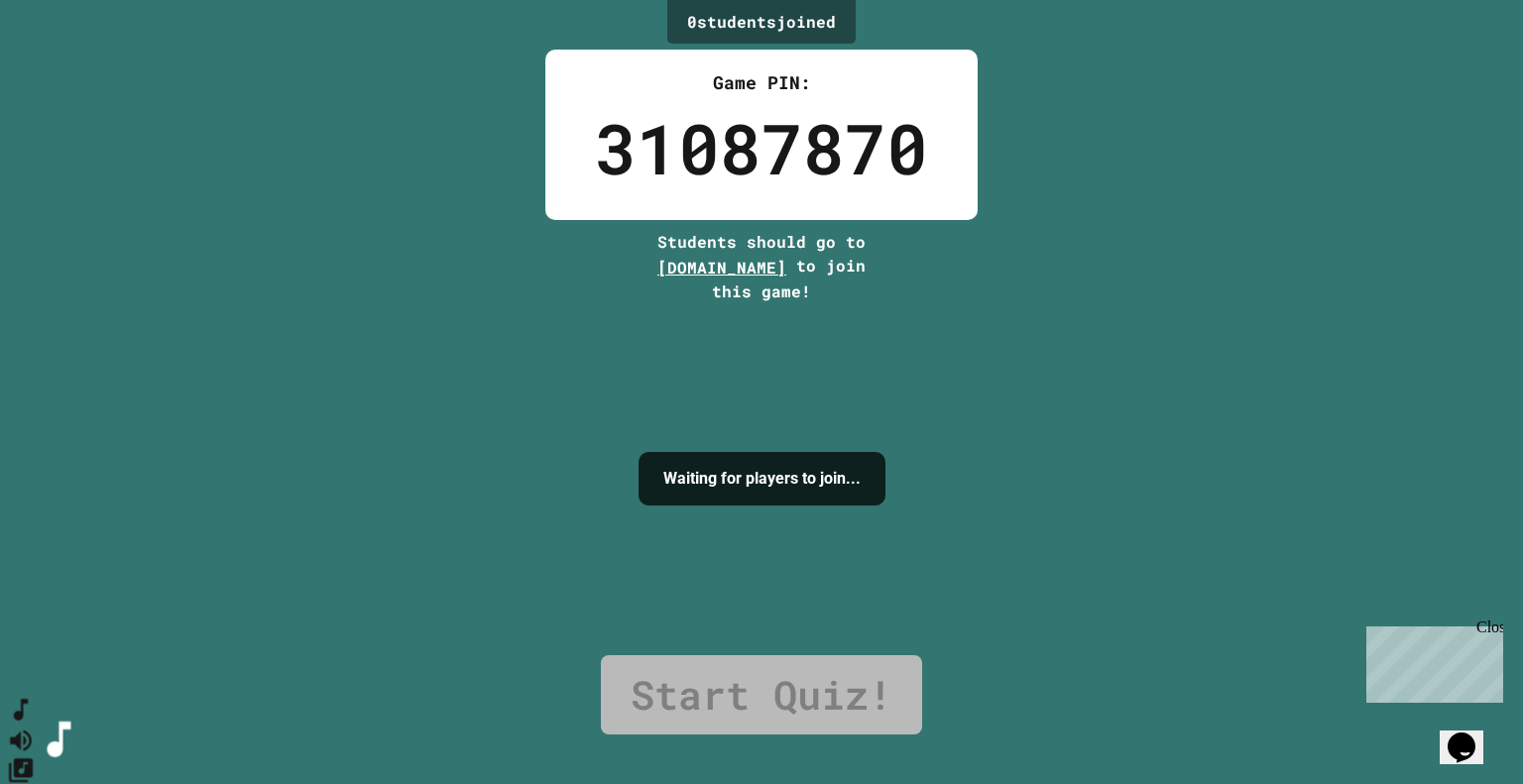 click 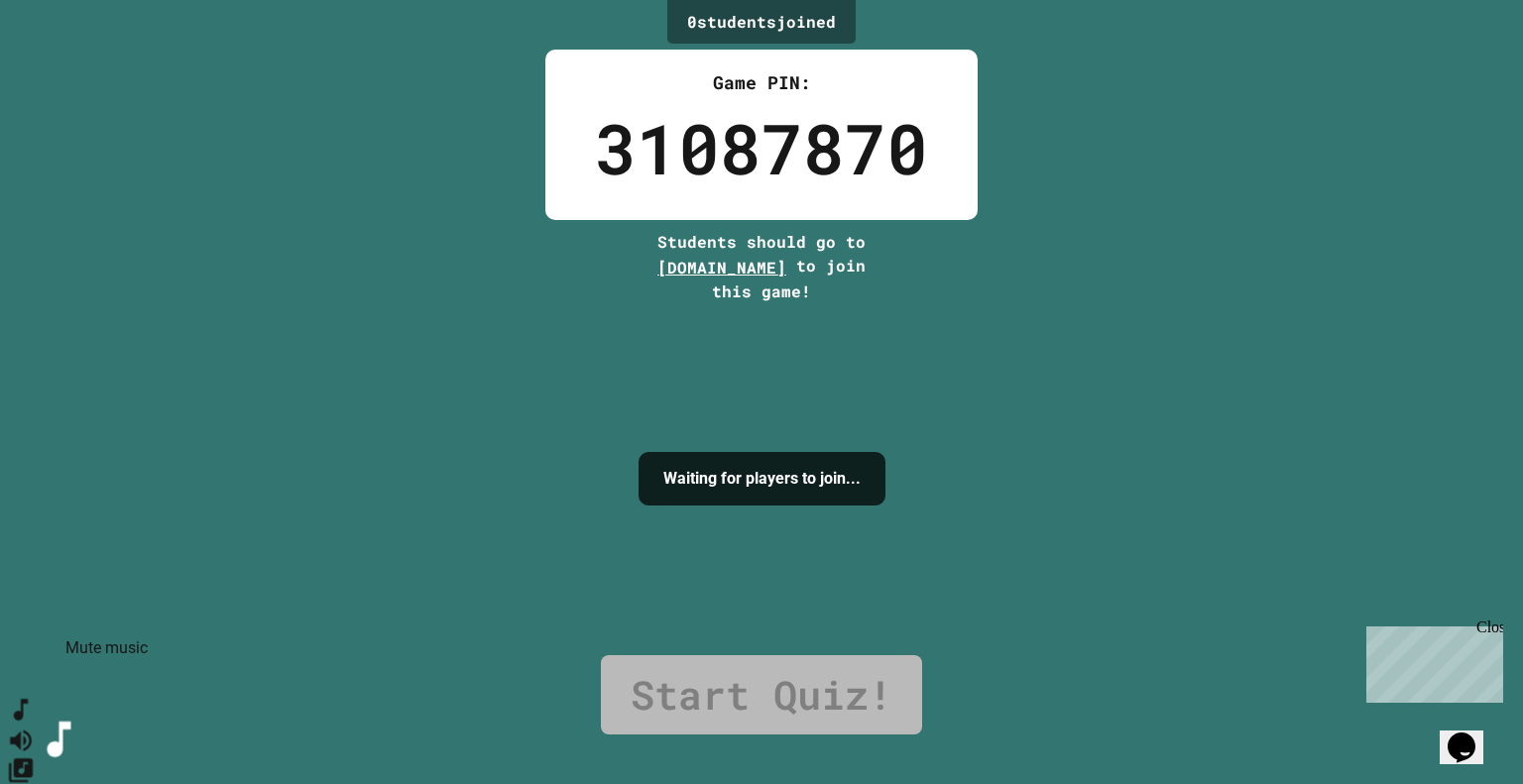 click at bounding box center (21, 739) 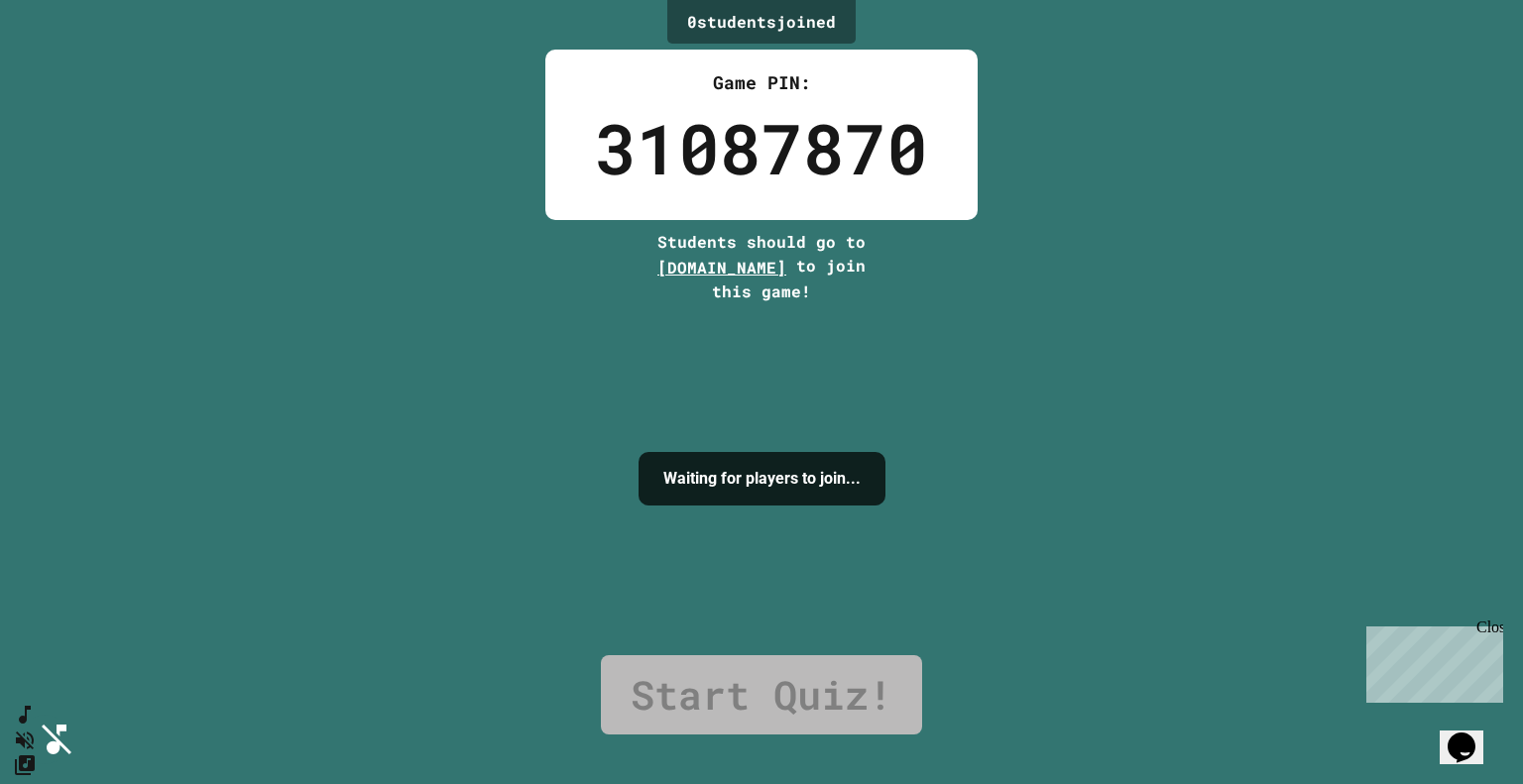 click on "Close" at bounding box center [1488, 630] 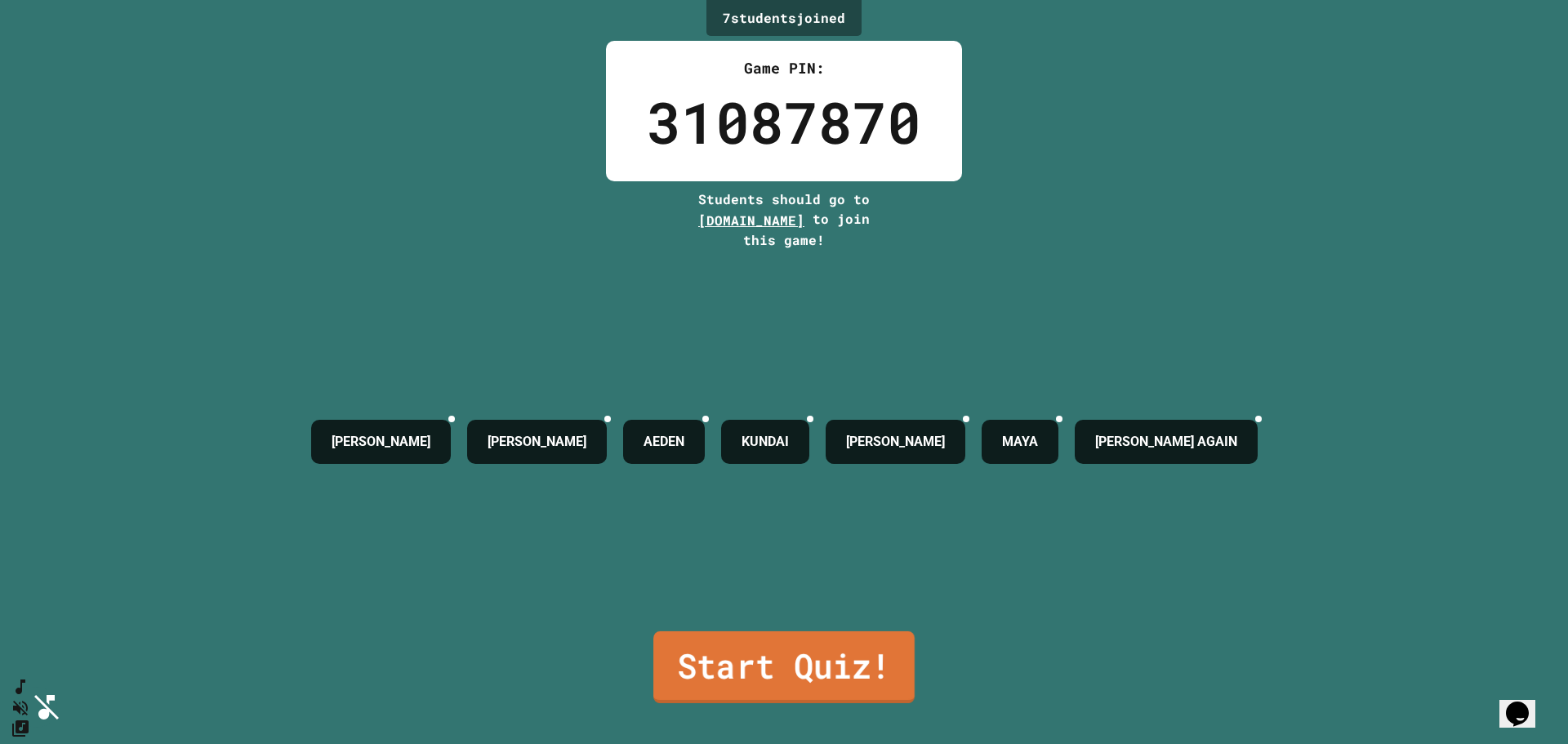 click on "Start Quiz!" at bounding box center (784, 667) 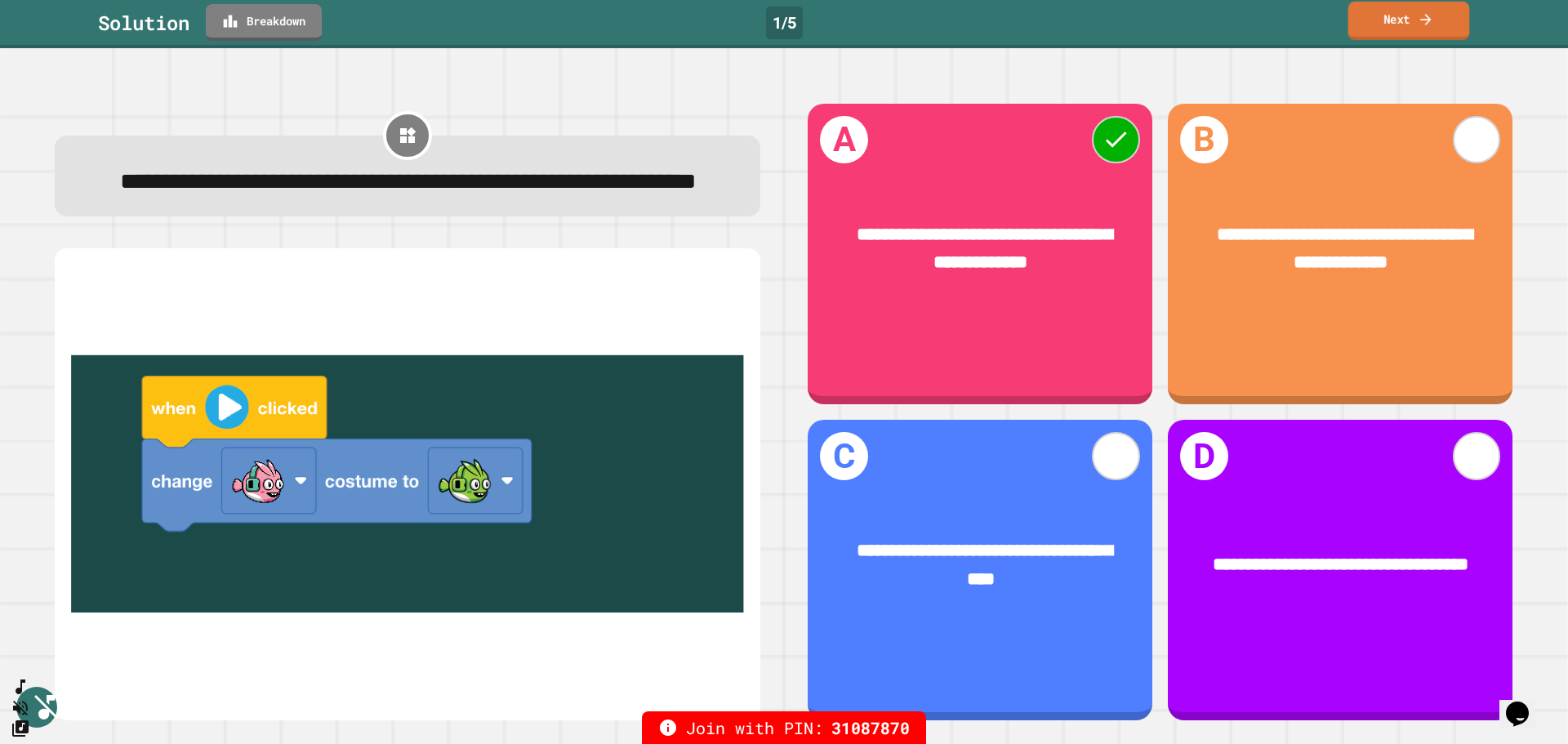 click on "Next" at bounding box center (1409, 20) 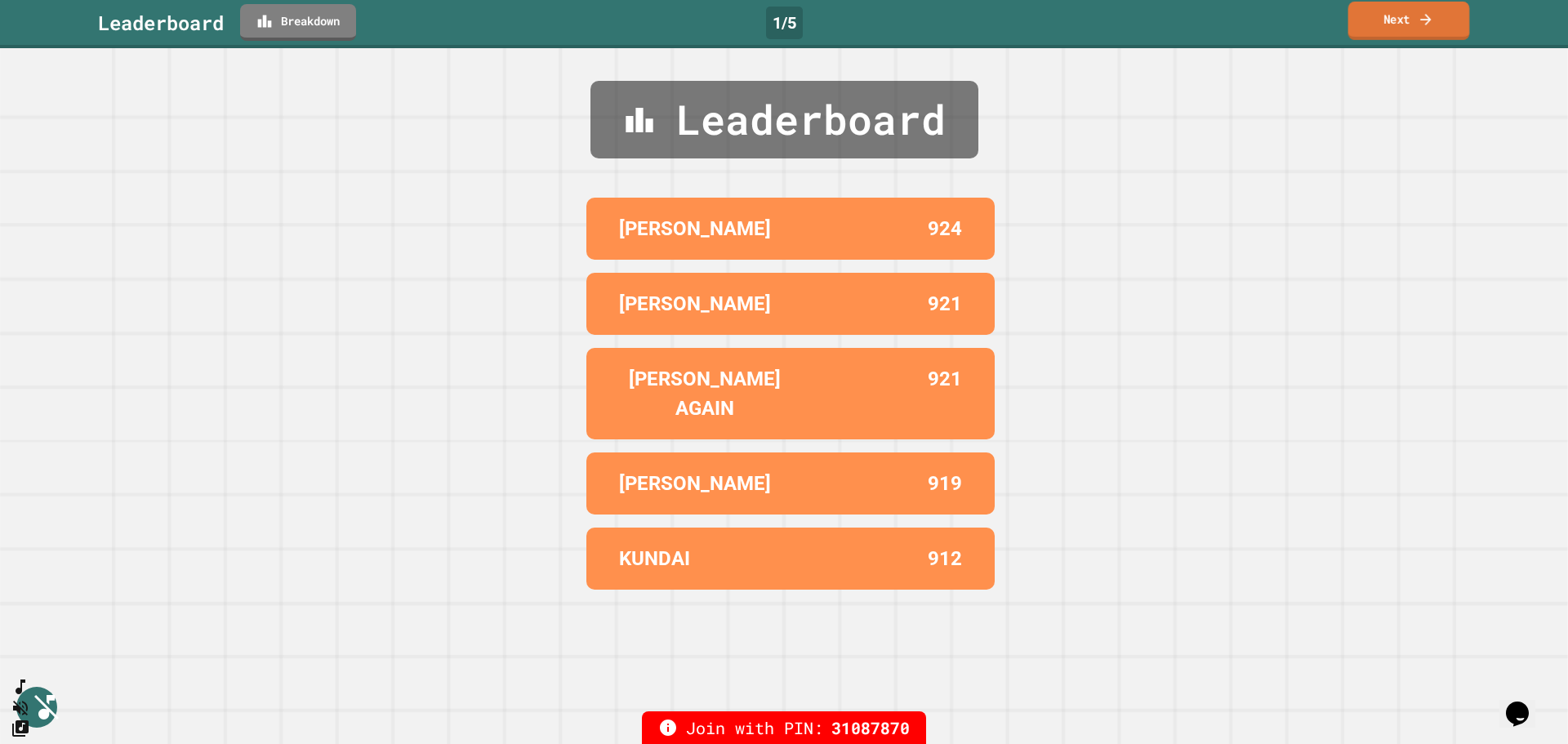 click on "Next" at bounding box center [1409, 20] 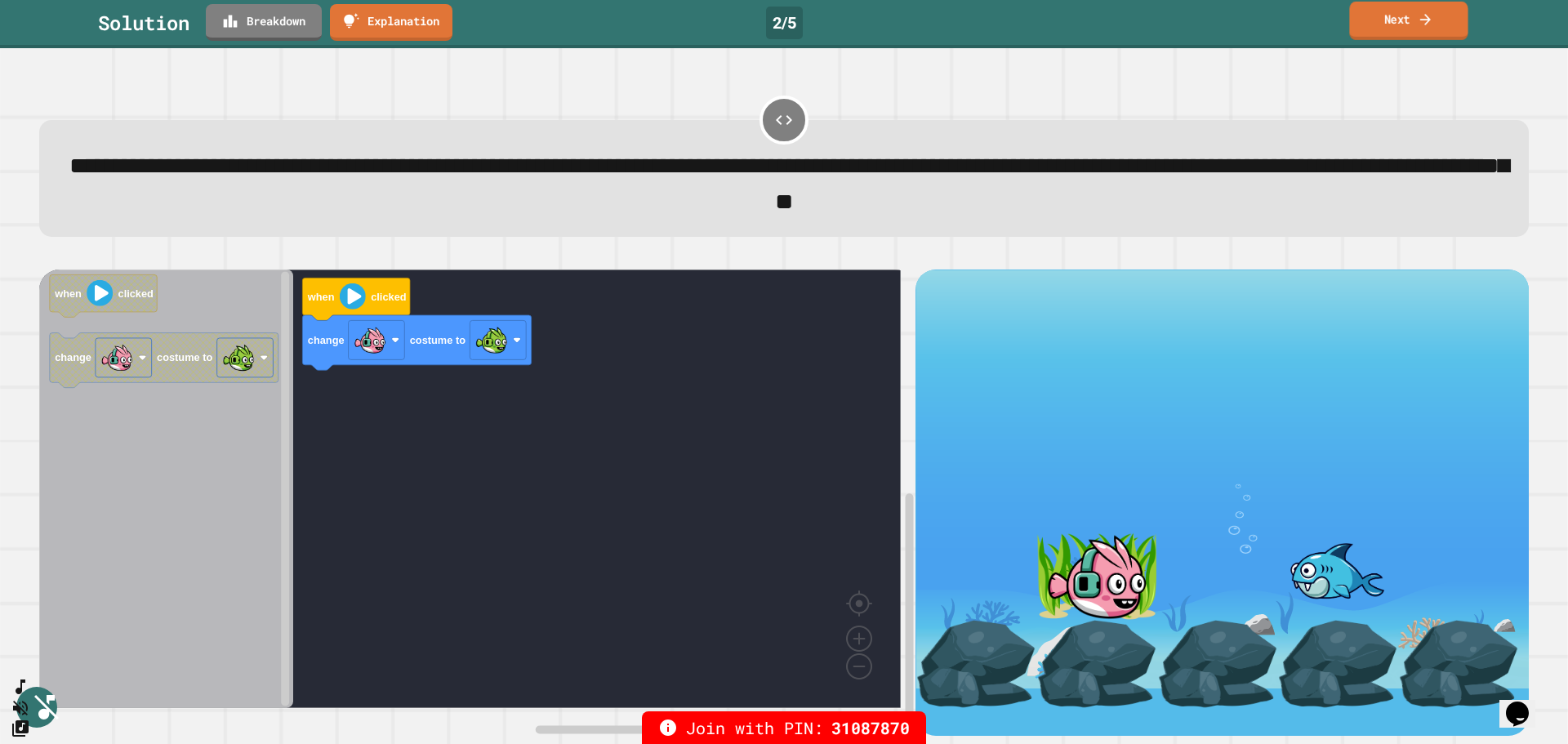 click 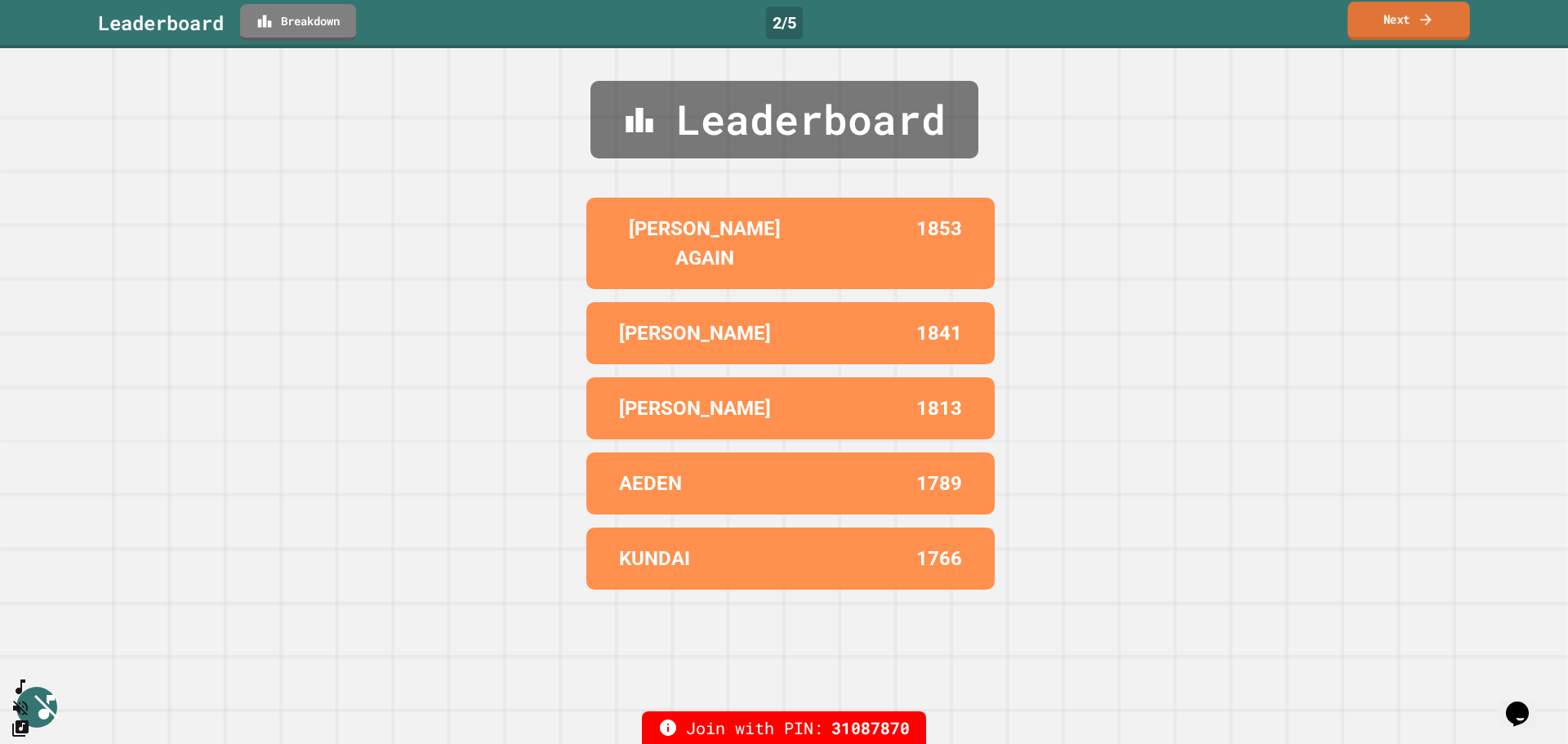 click 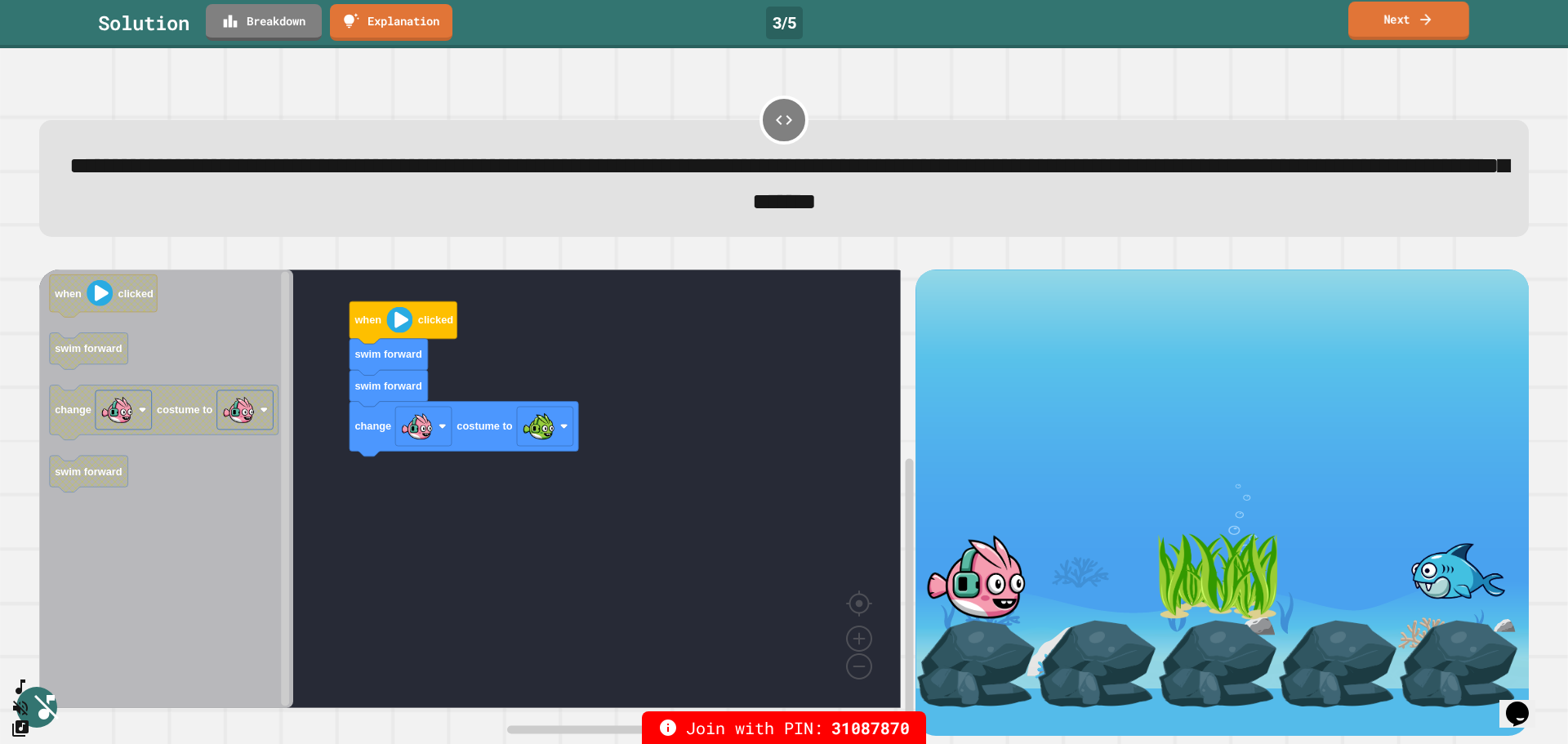 click 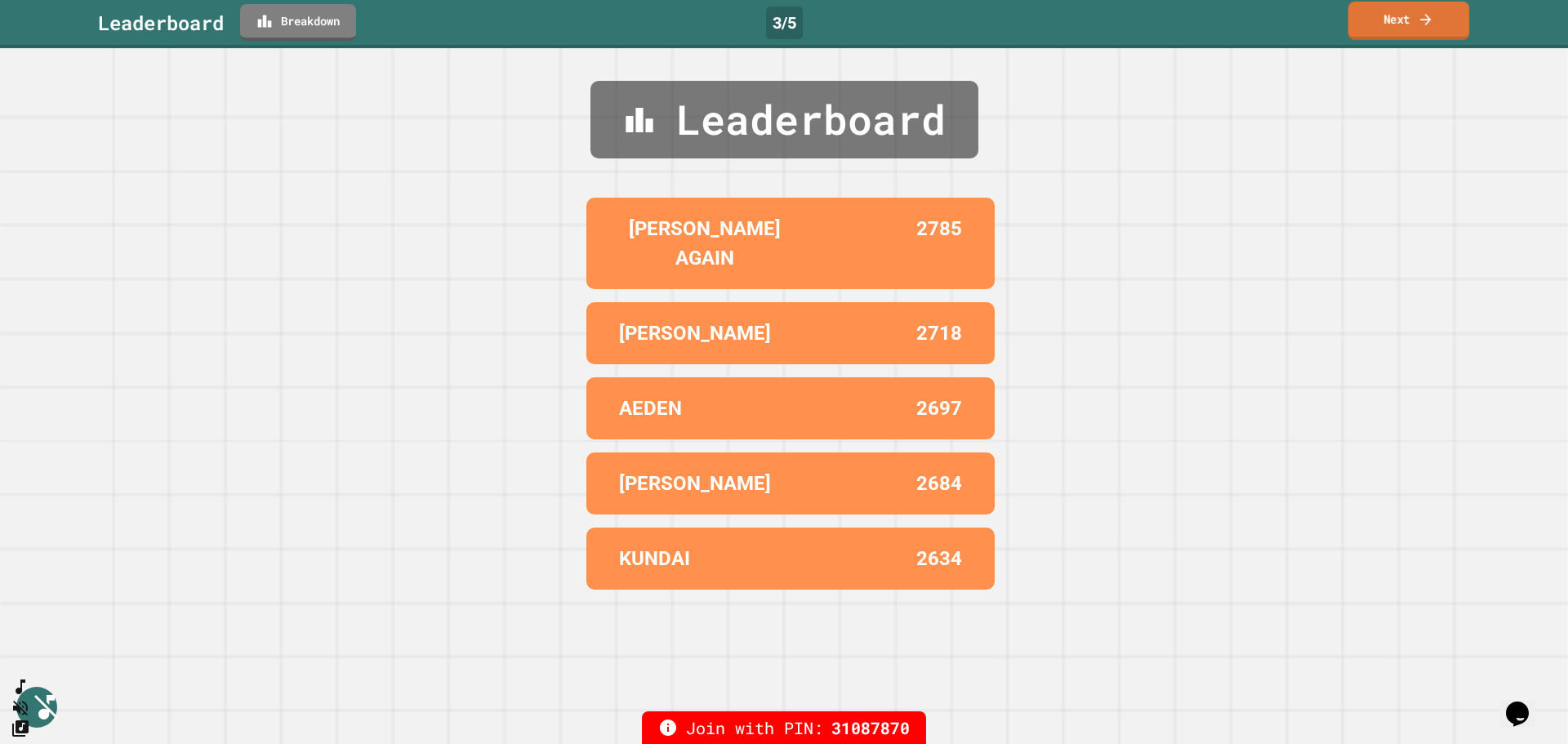 click 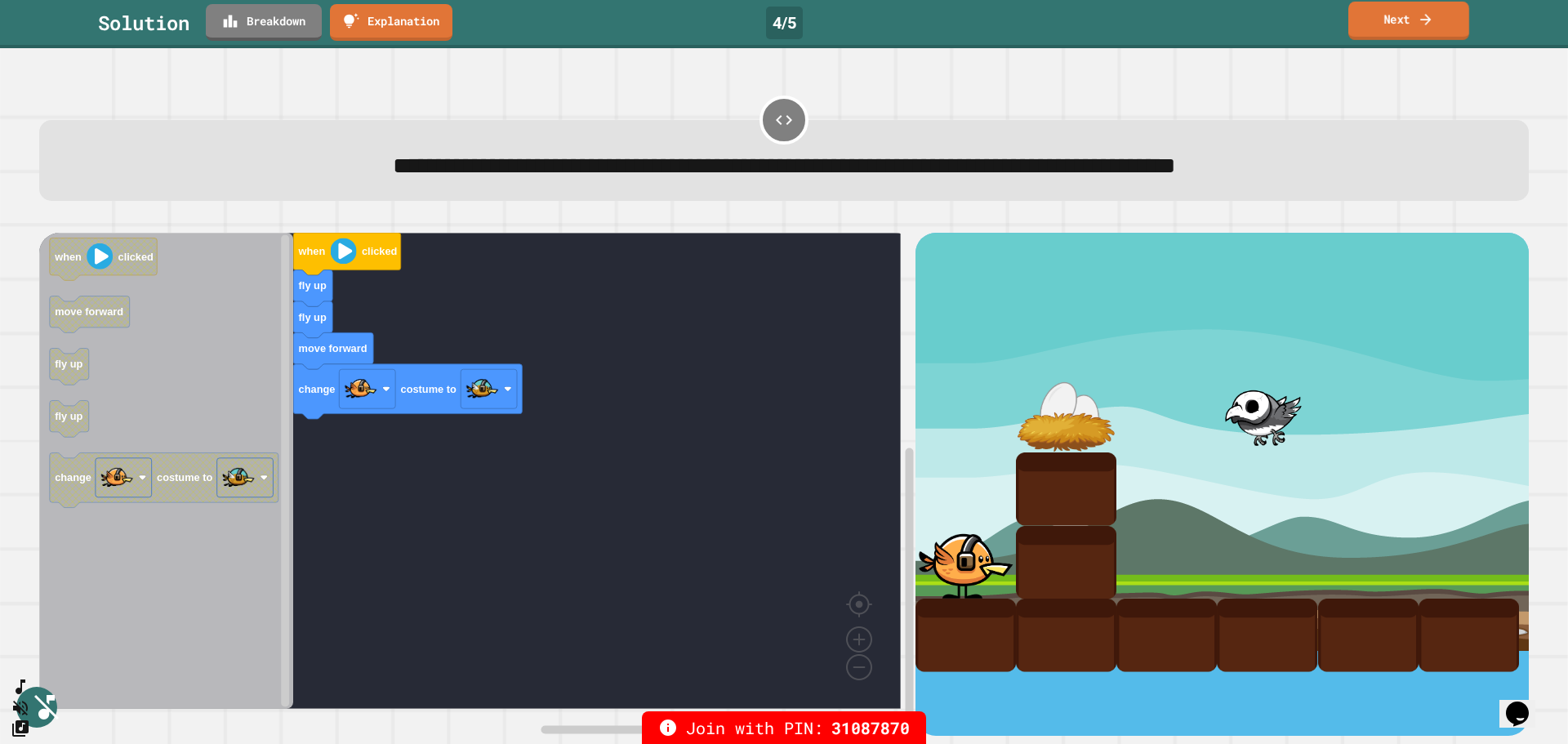 click 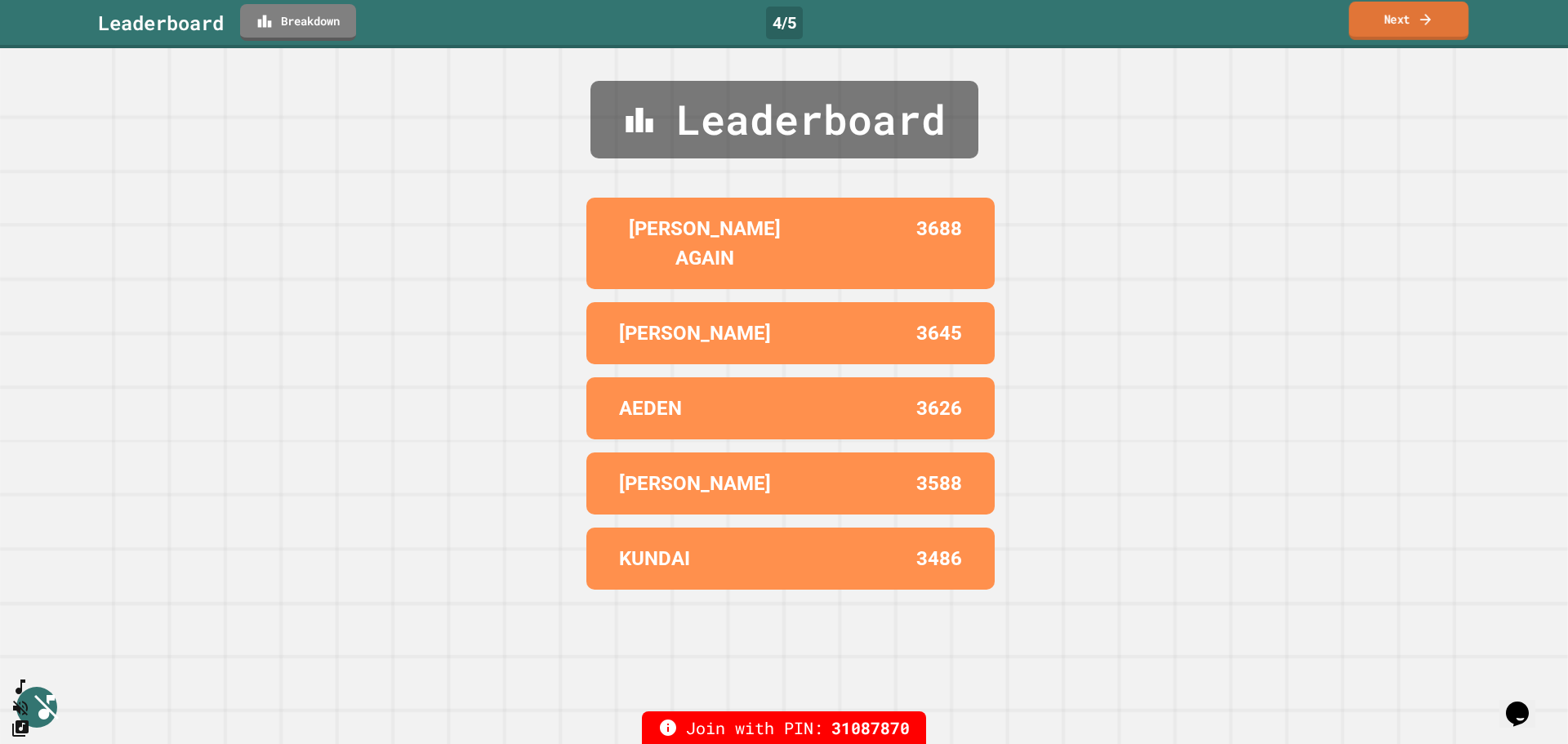 click 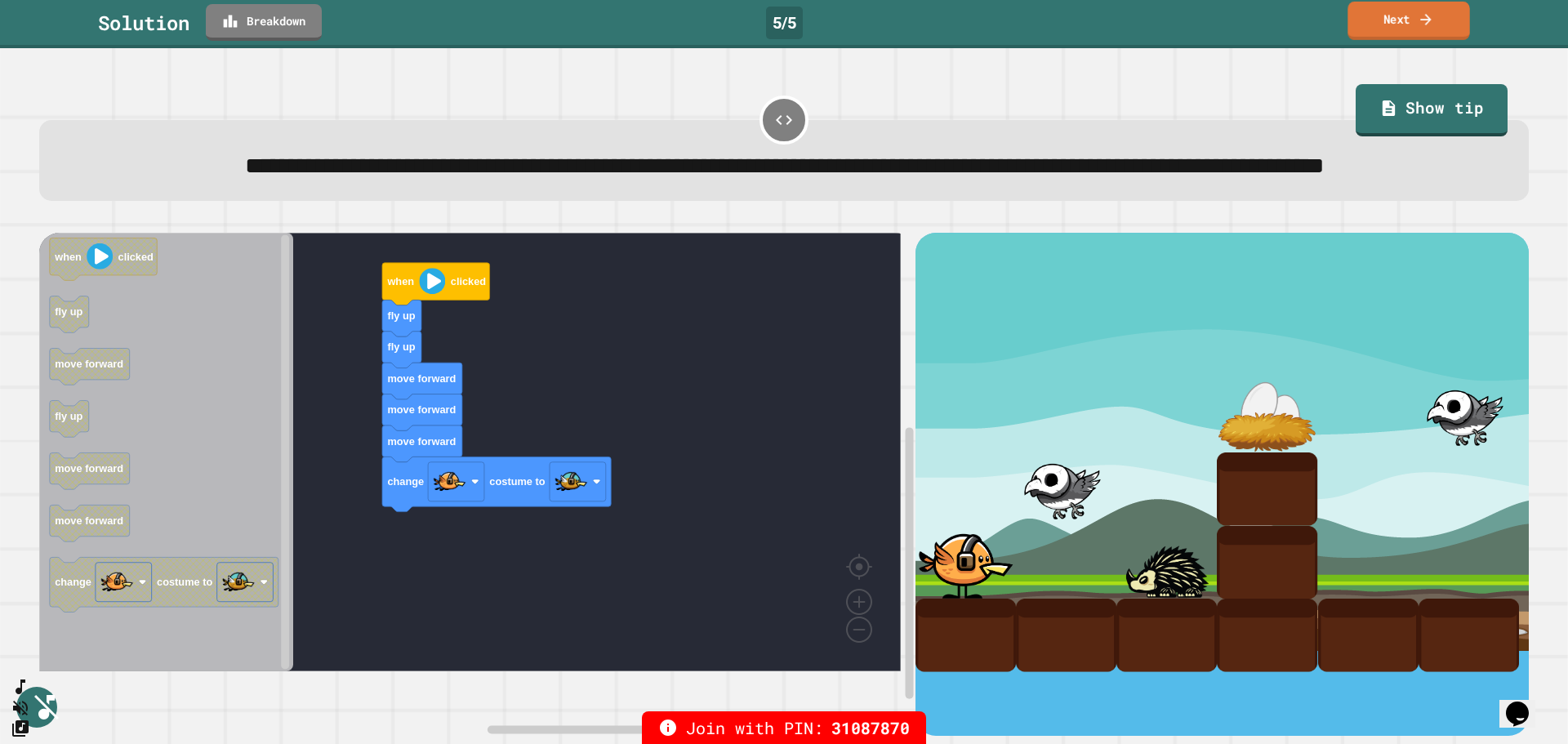 click on "Next" at bounding box center (1408, 20) 